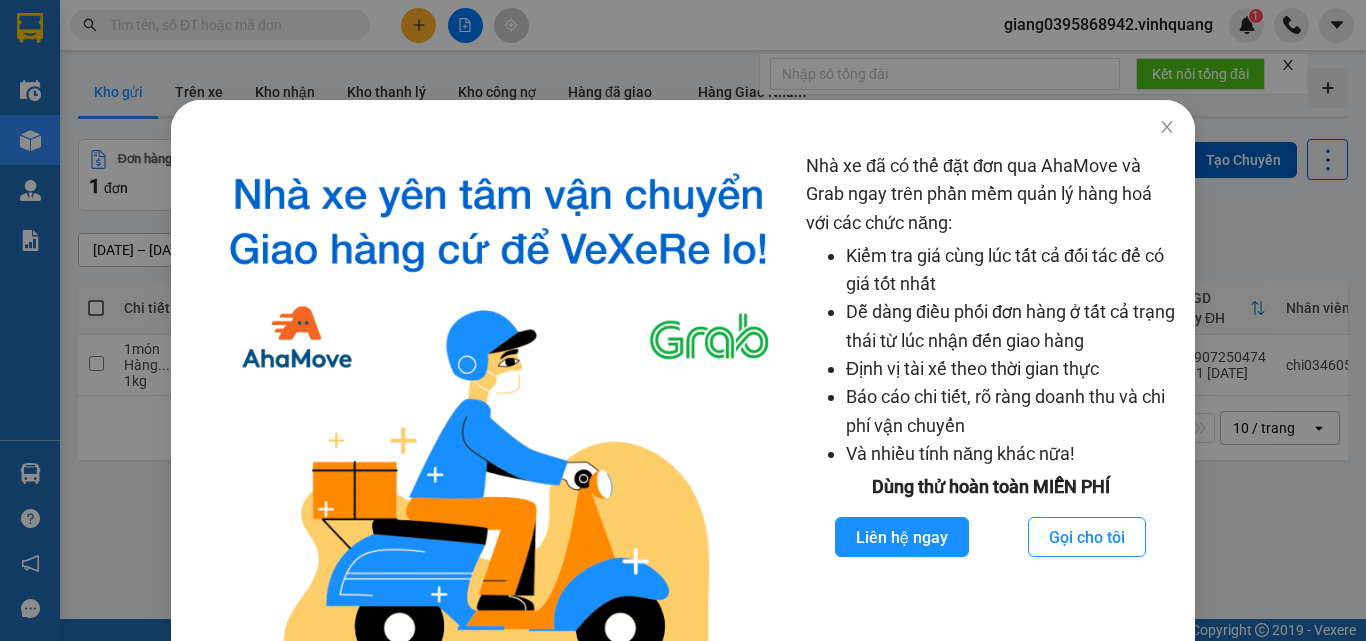 scroll, scrollTop: 0, scrollLeft: 0, axis: both 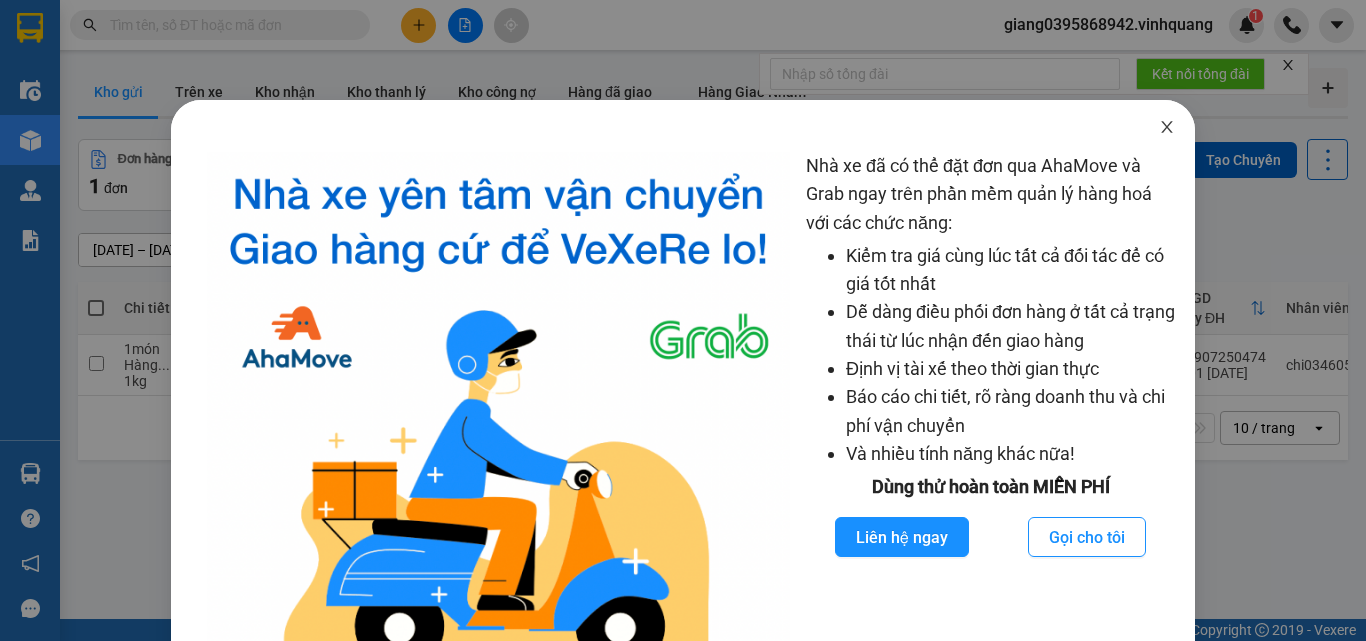 click 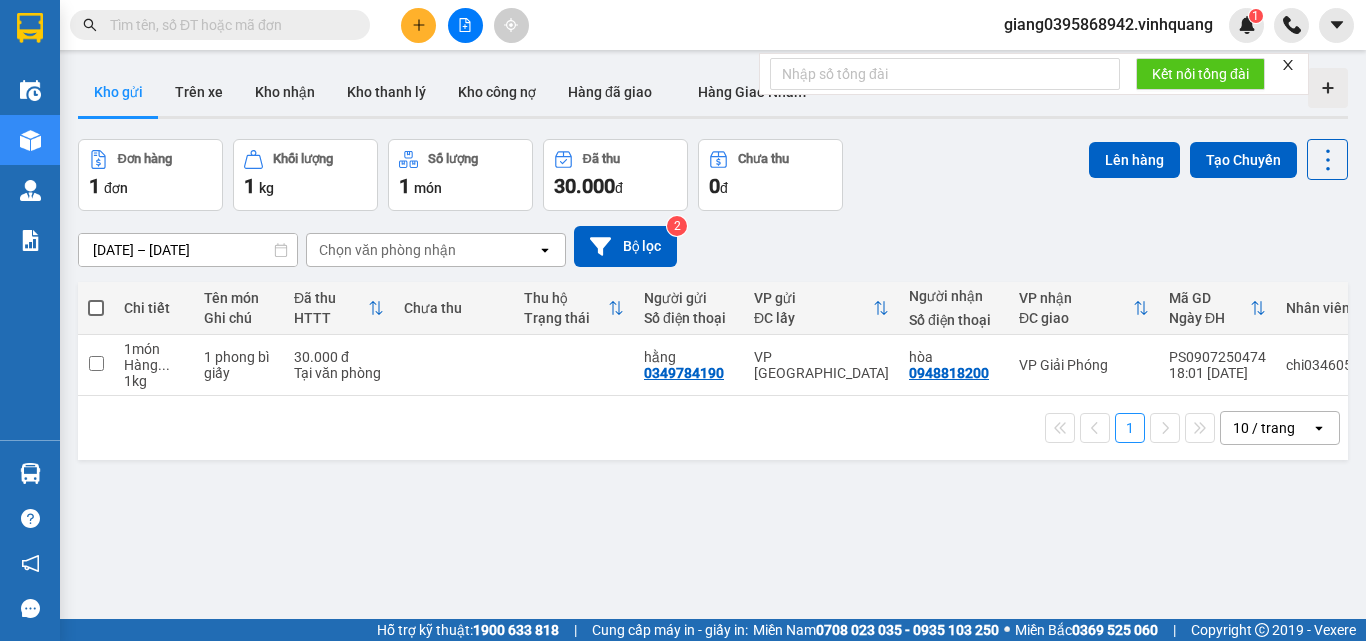 click at bounding box center [228, 25] 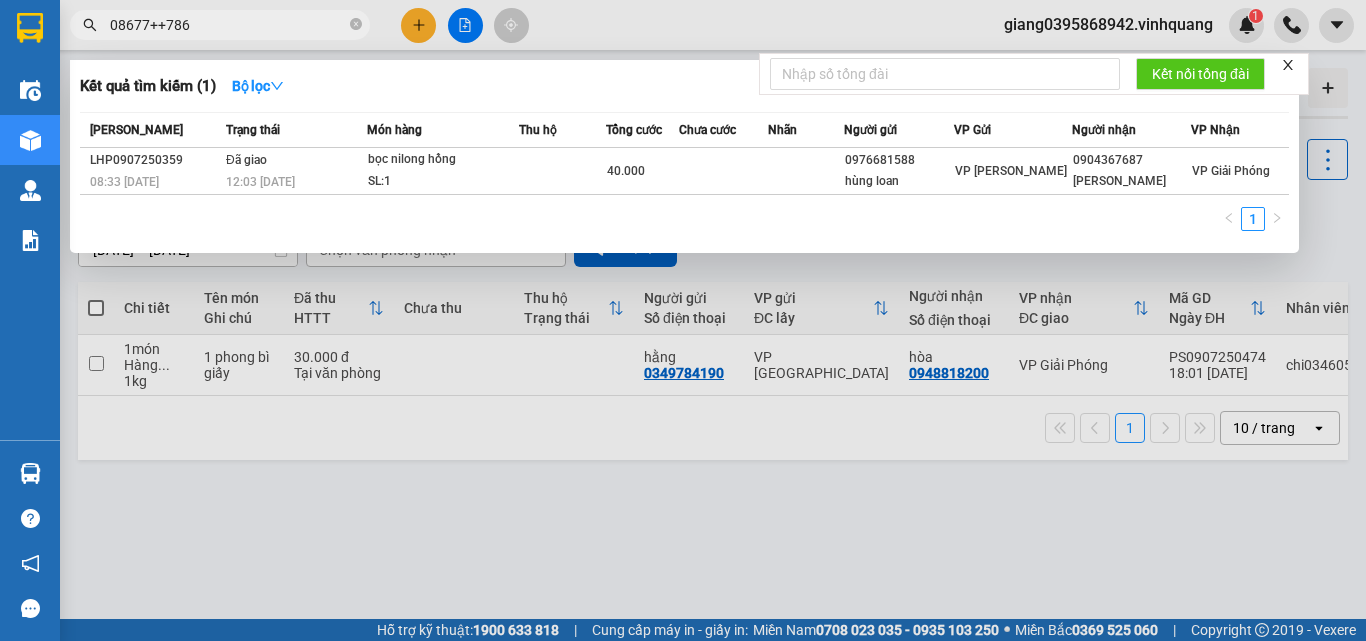click on "08677++786" at bounding box center (228, 25) 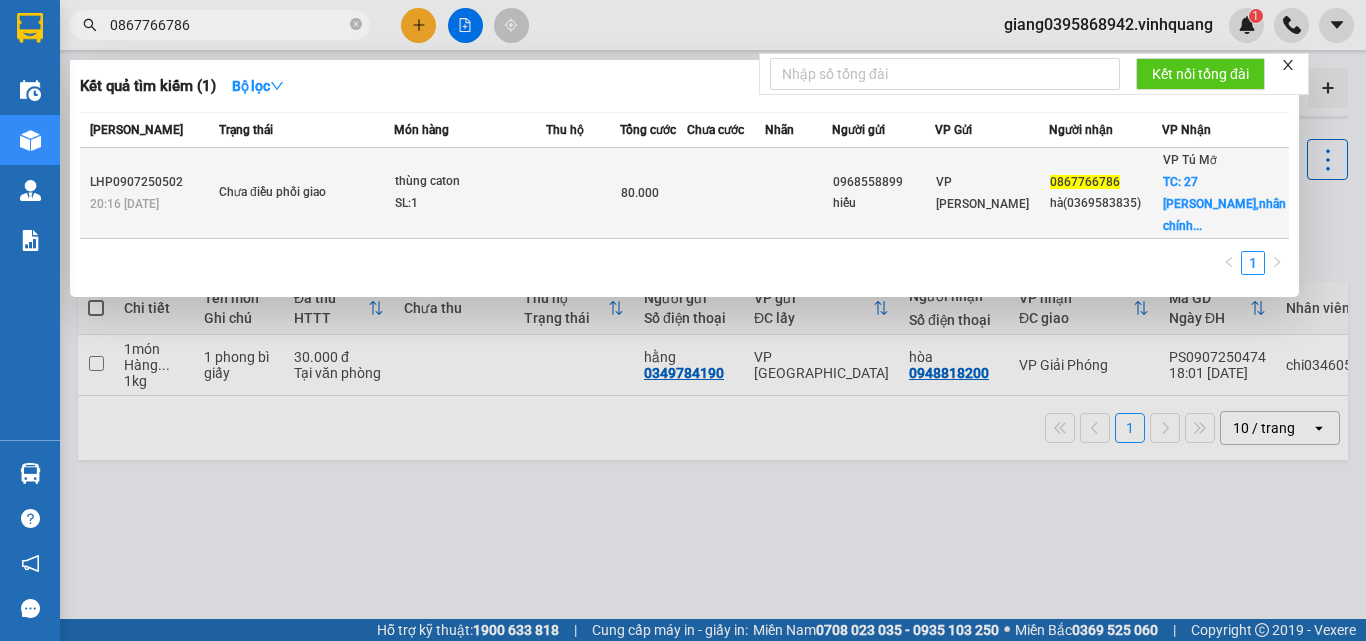 type on "0867766786" 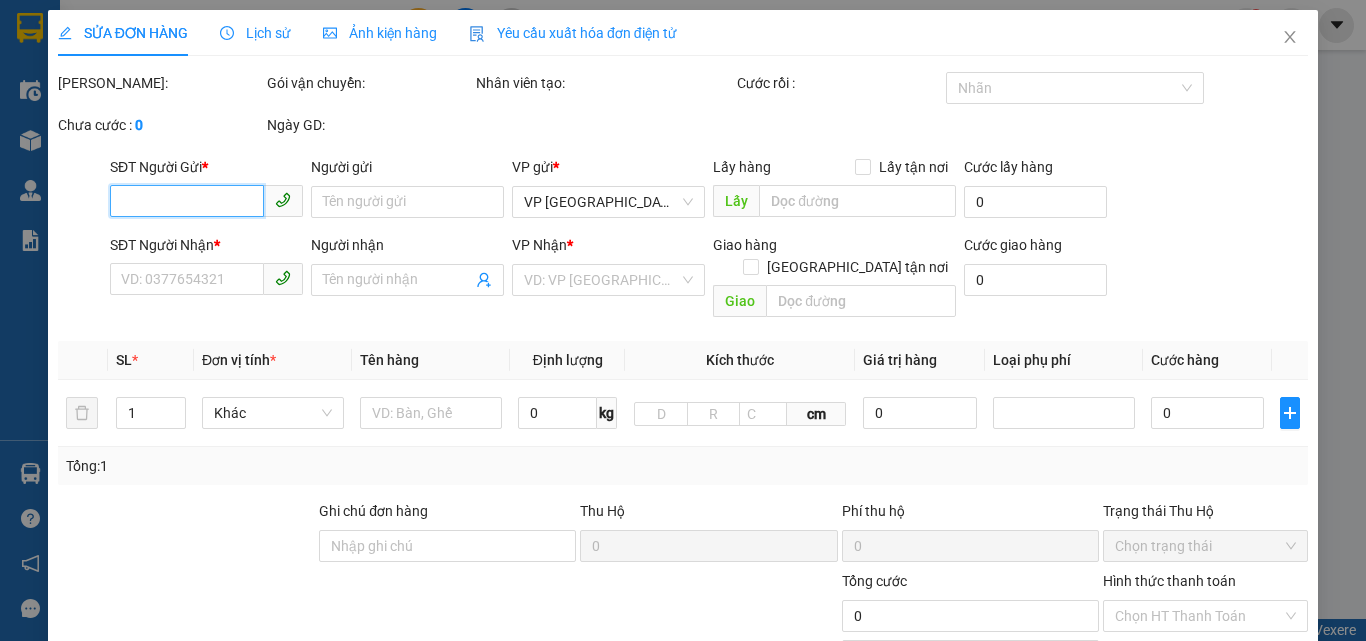 type on "0968558899" 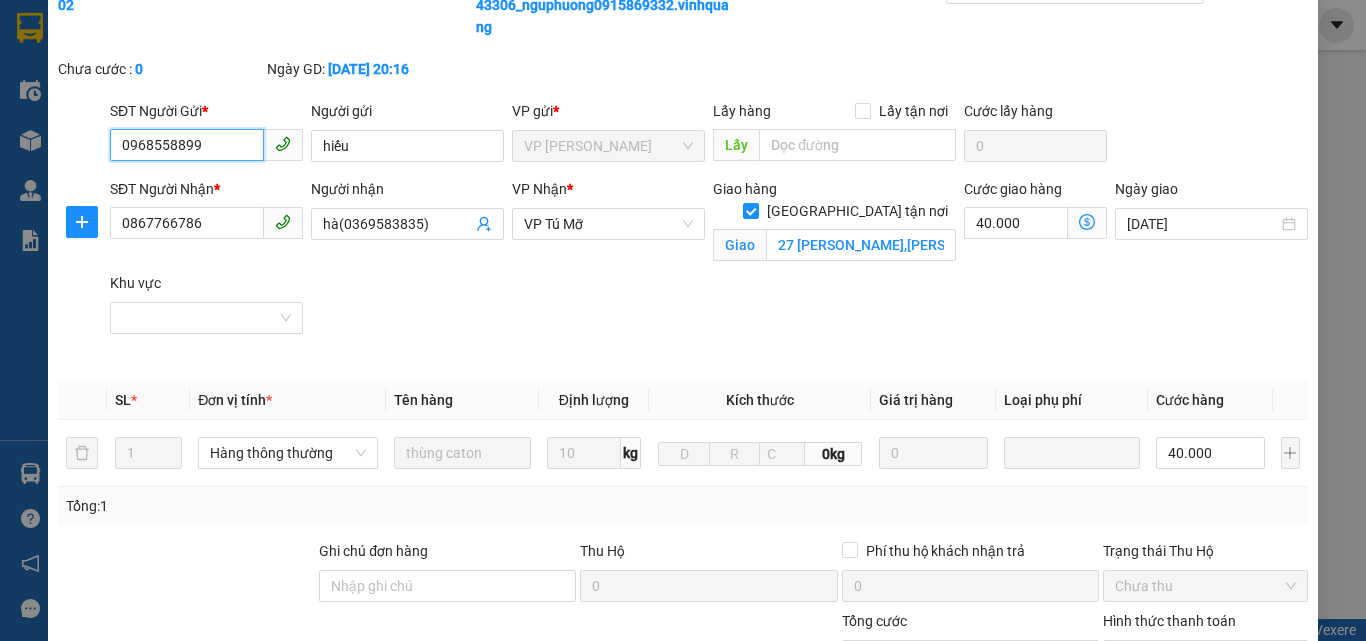 scroll, scrollTop: 0, scrollLeft: 0, axis: both 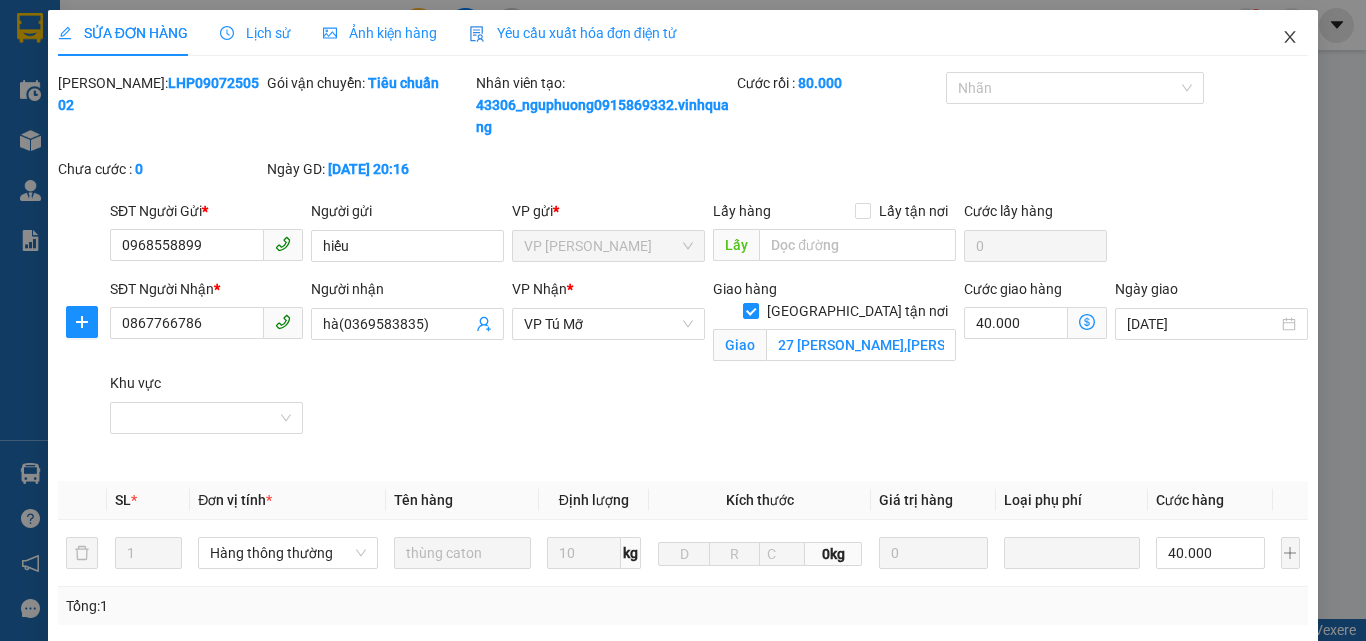 click 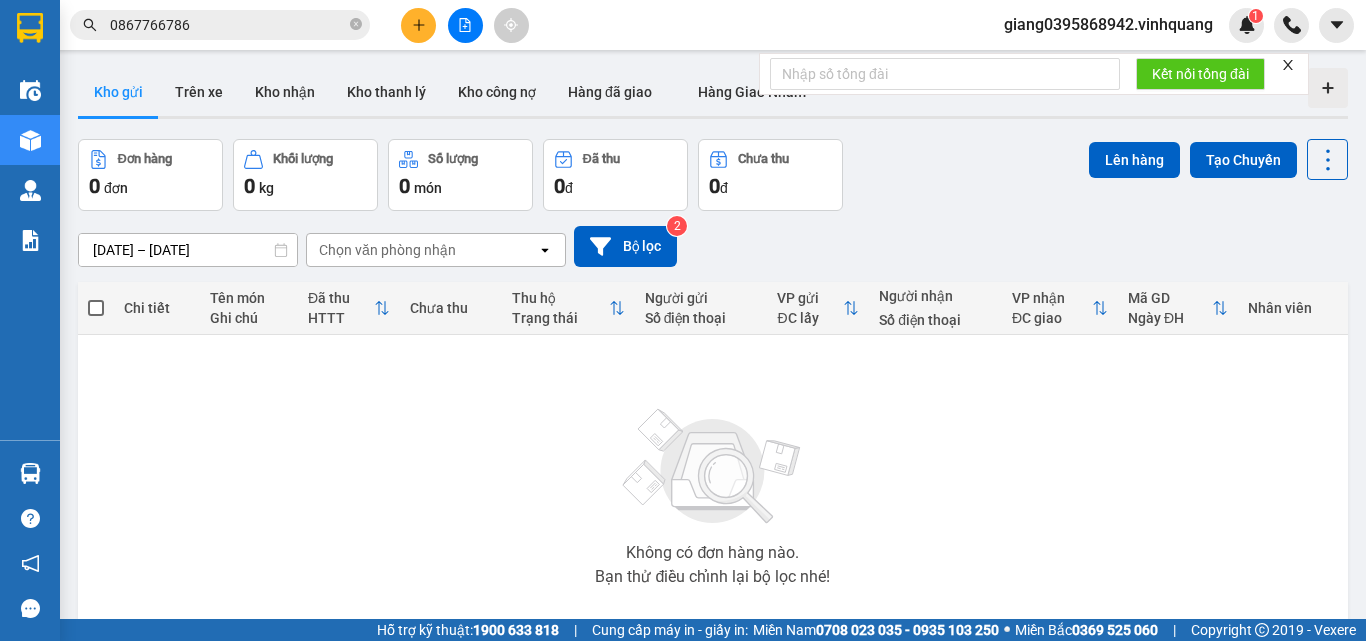 click on "0867766786" at bounding box center (228, 25) 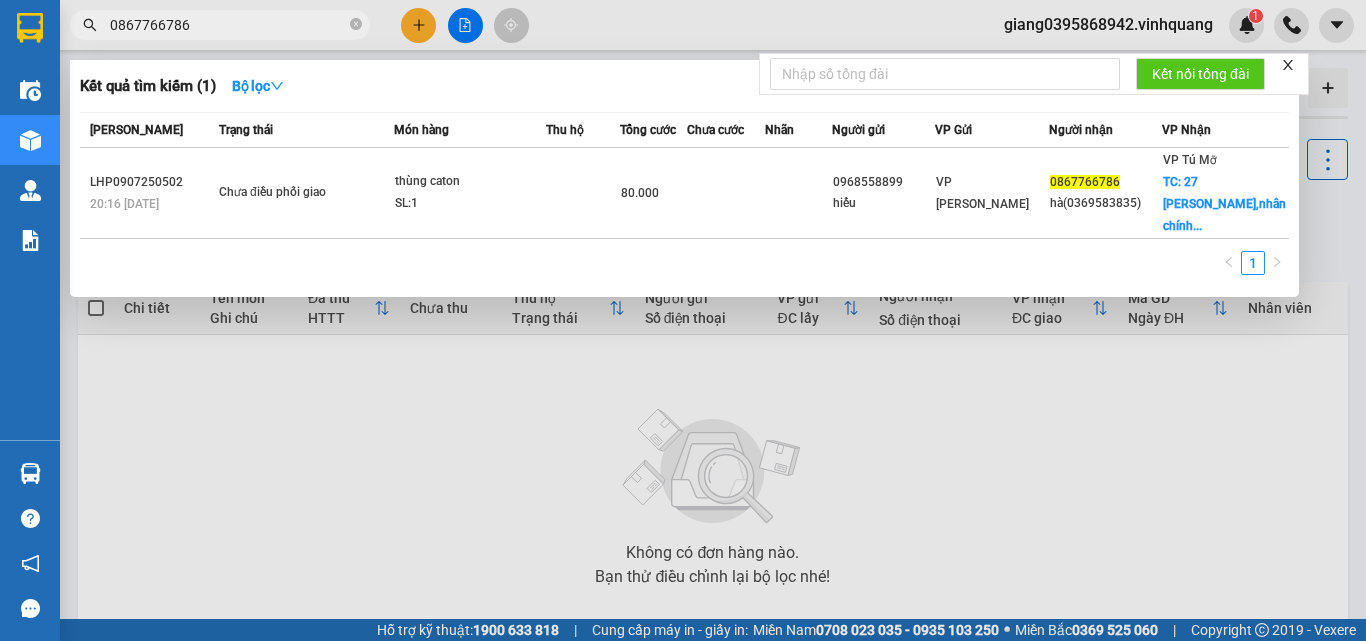 click at bounding box center (683, 320) 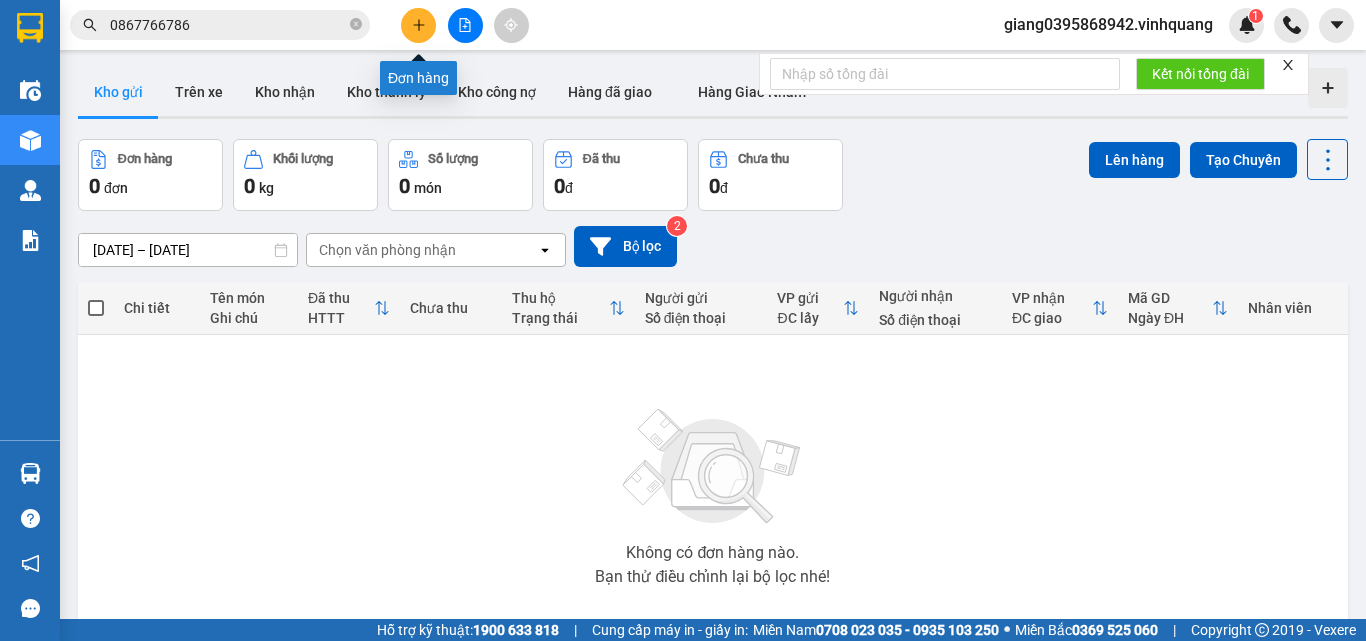 click 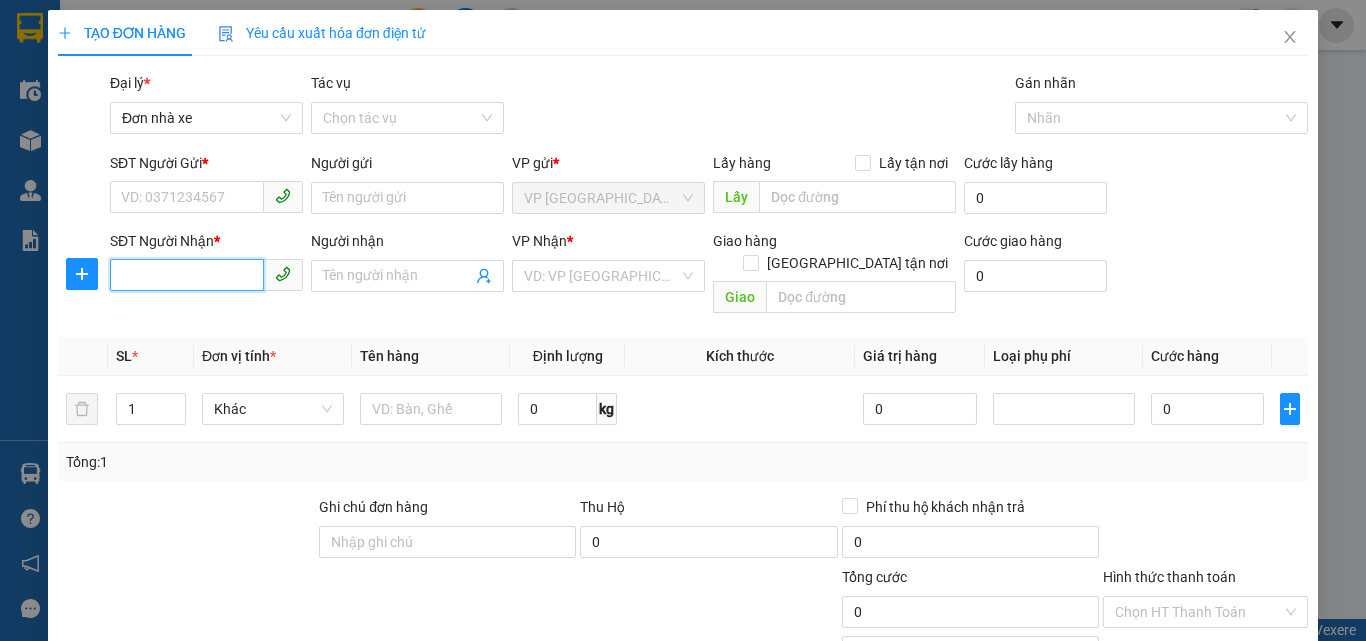 click on "SĐT Người Nhận  *" at bounding box center [187, 275] 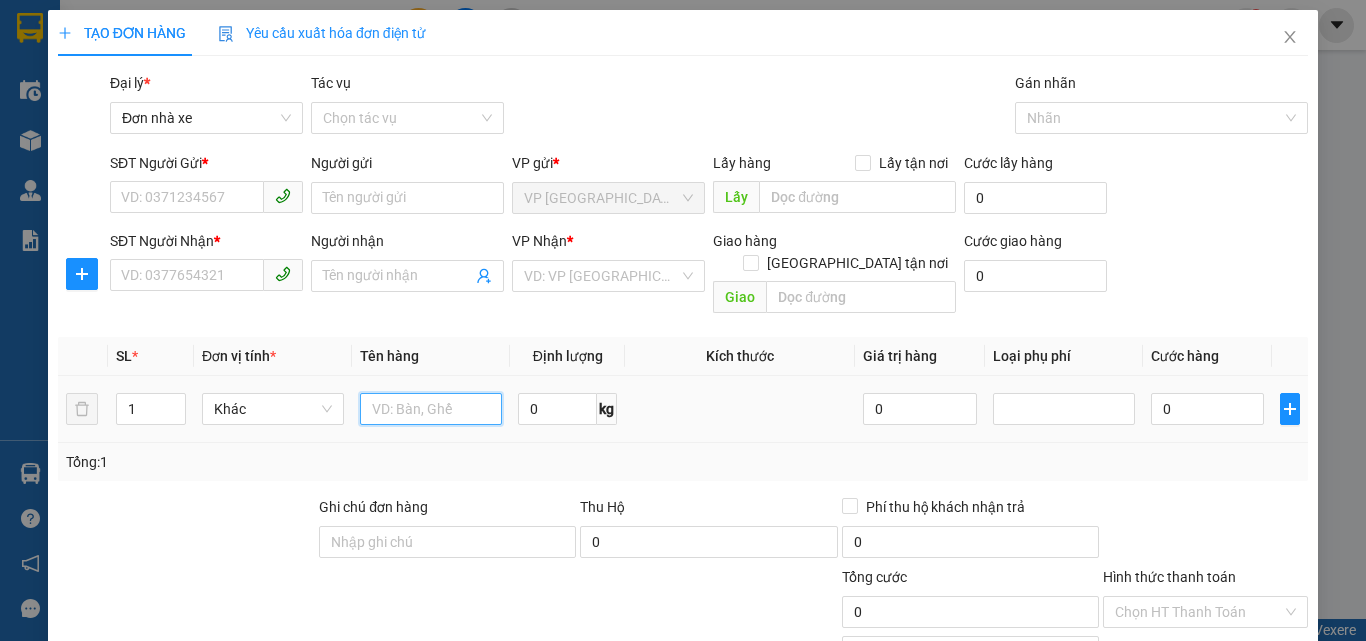 click at bounding box center (431, 409) 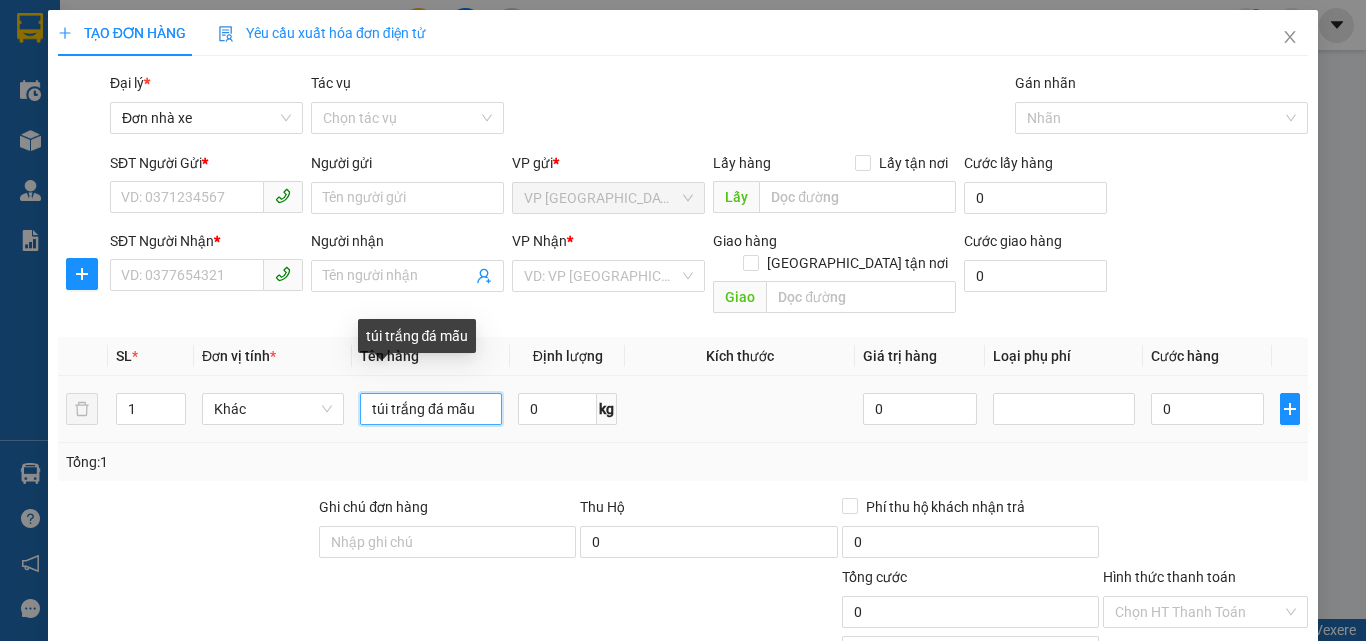 click on "túi trắng đá mẫu" at bounding box center (431, 409) 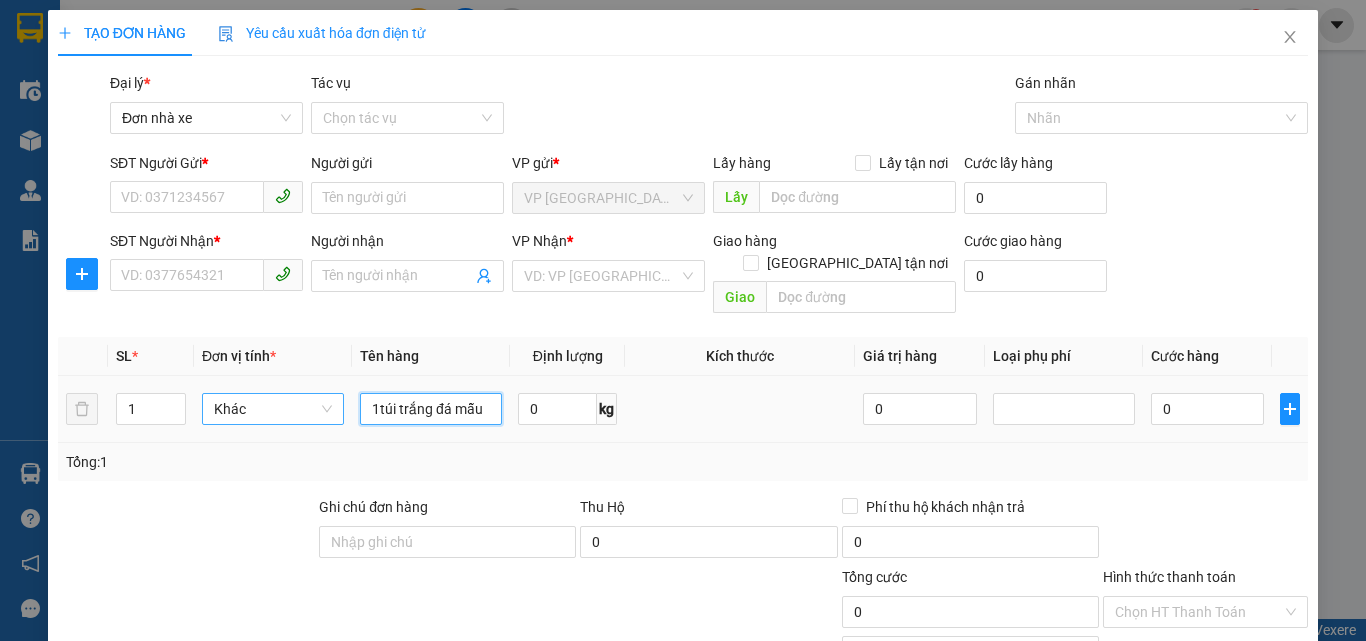click on "Khác" at bounding box center [273, 409] 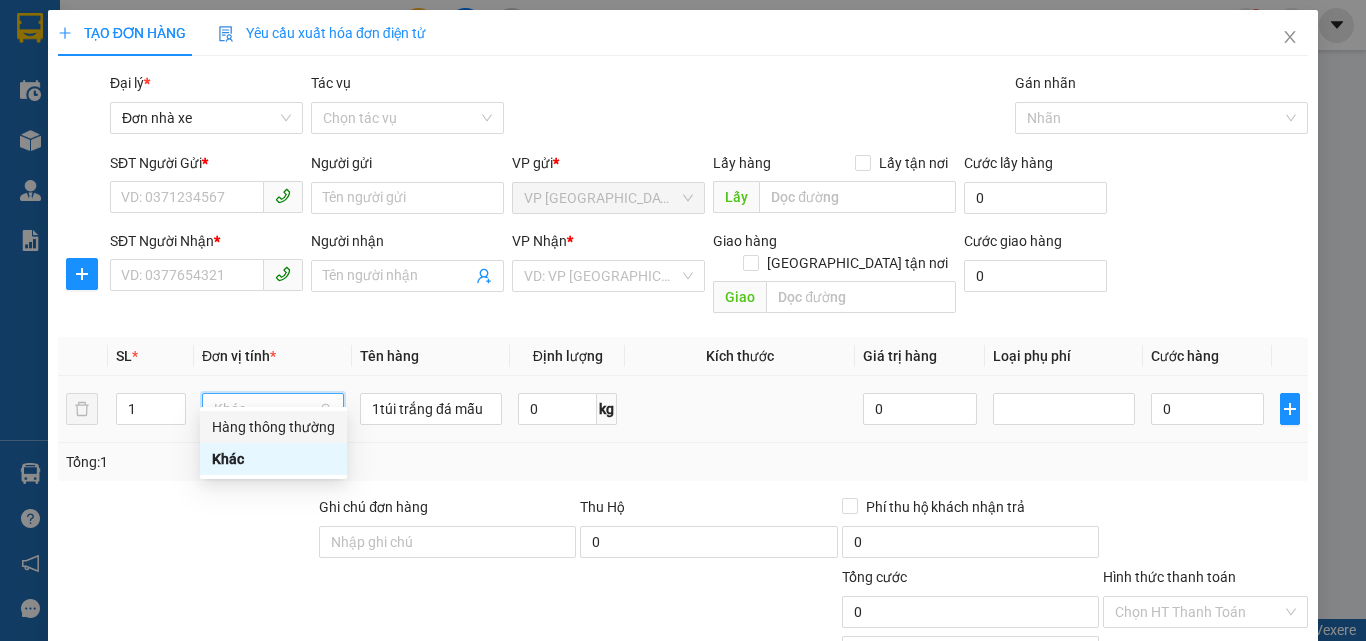 click on "Hàng thông thường" at bounding box center [273, 427] 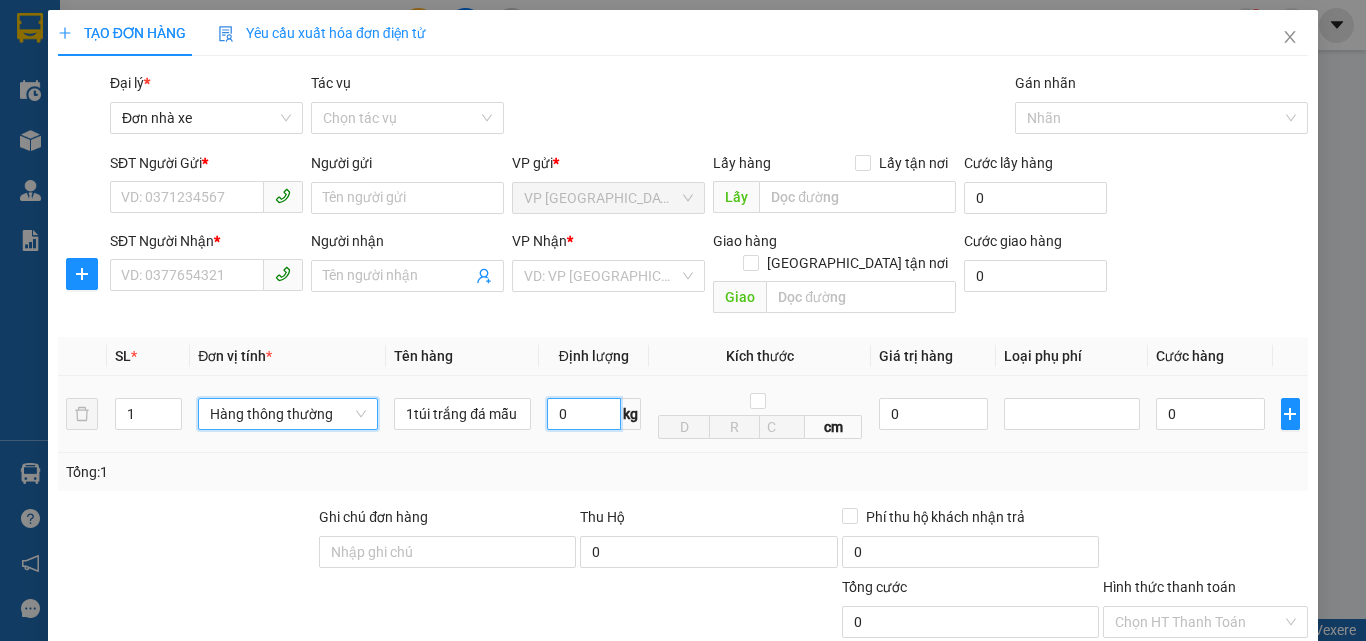 click on "0" at bounding box center (584, 414) 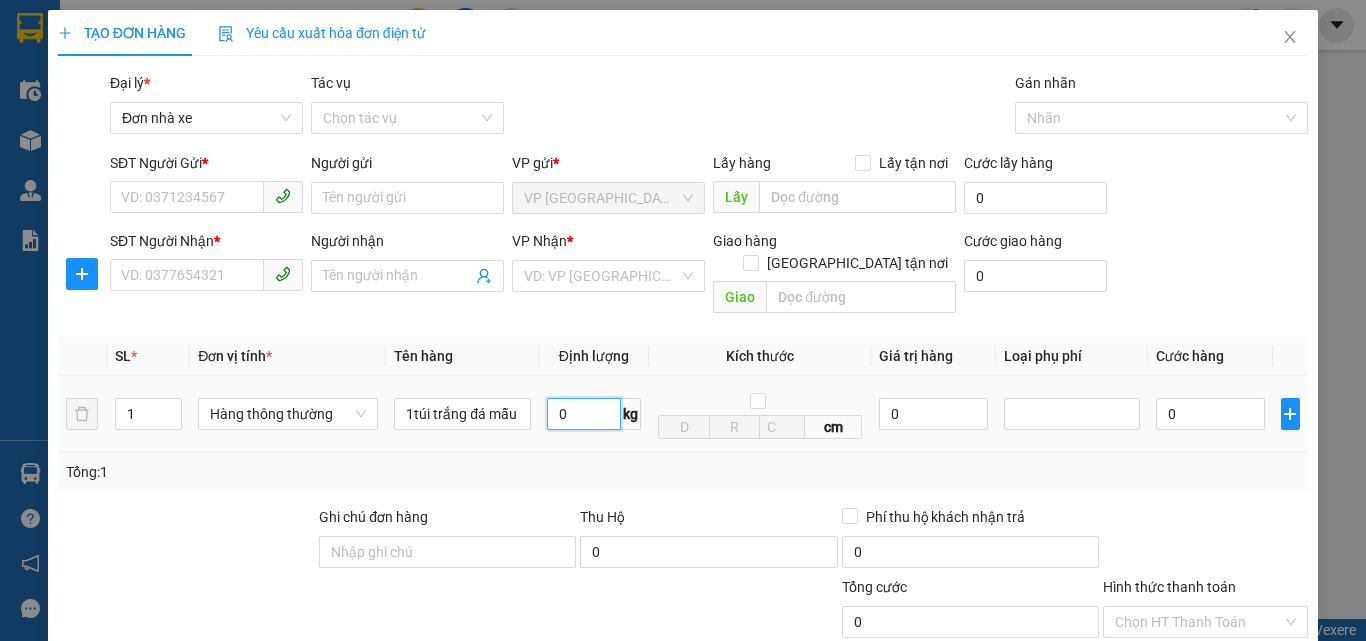 click on "0" at bounding box center [584, 414] 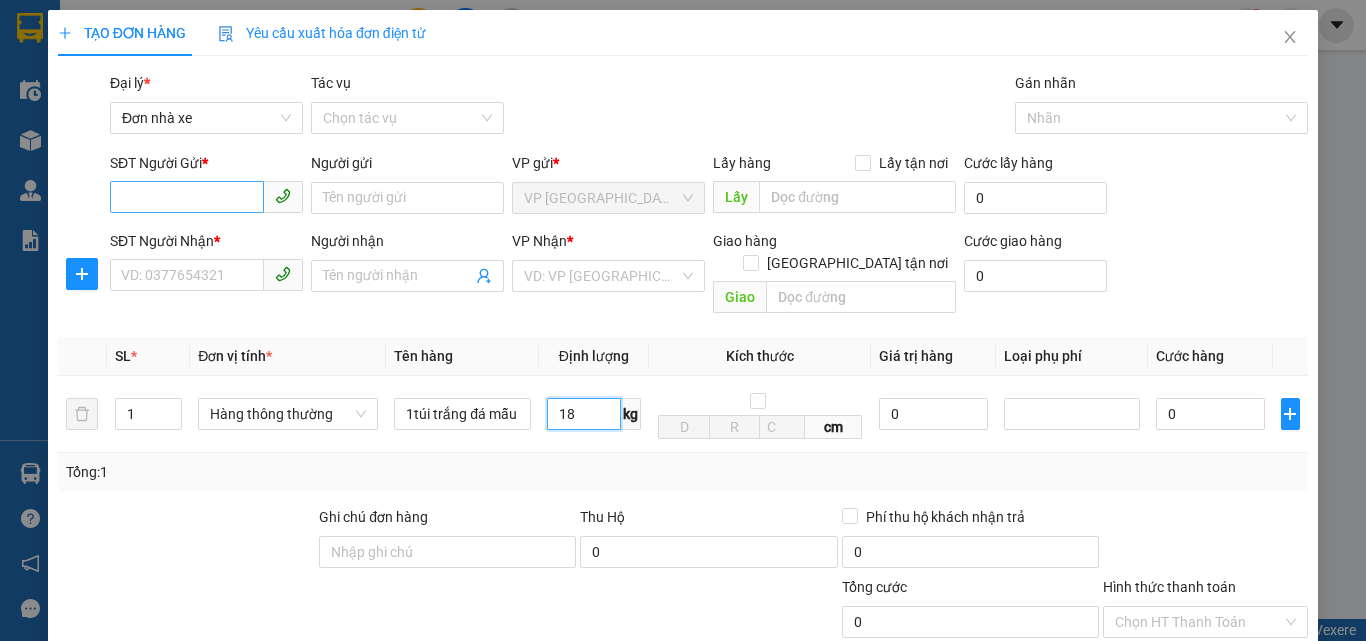 type on "18" 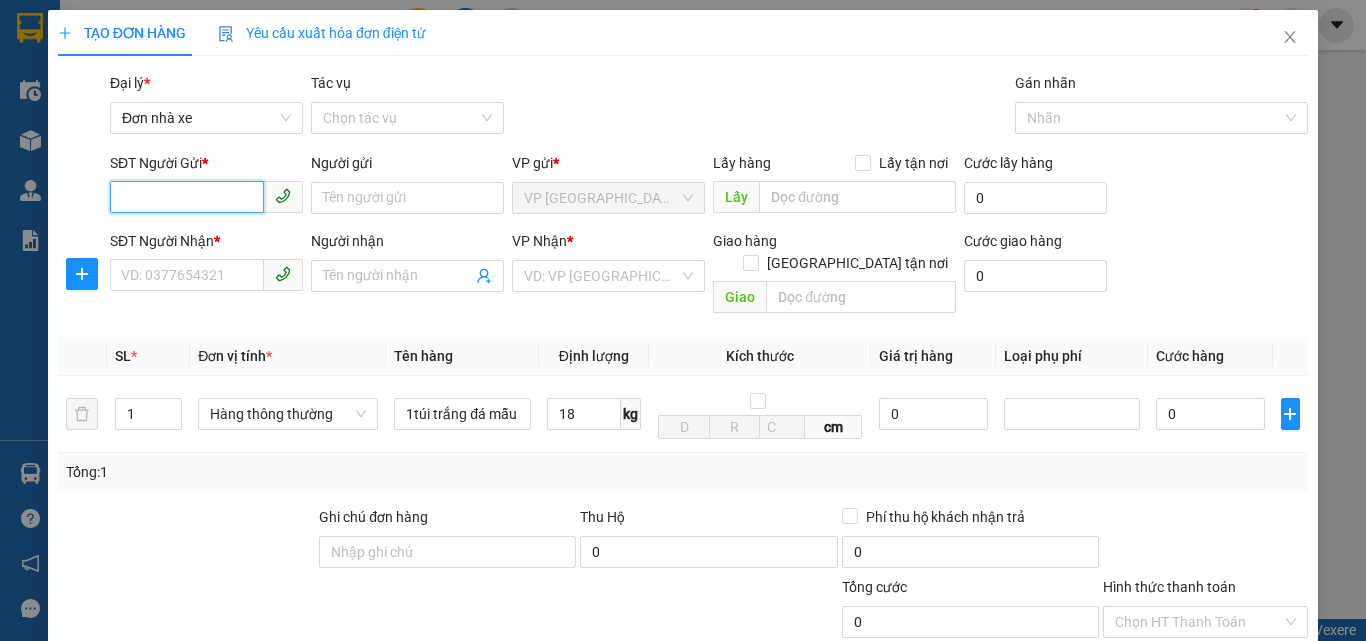 click on "SĐT Người Gửi  *" at bounding box center [187, 197] 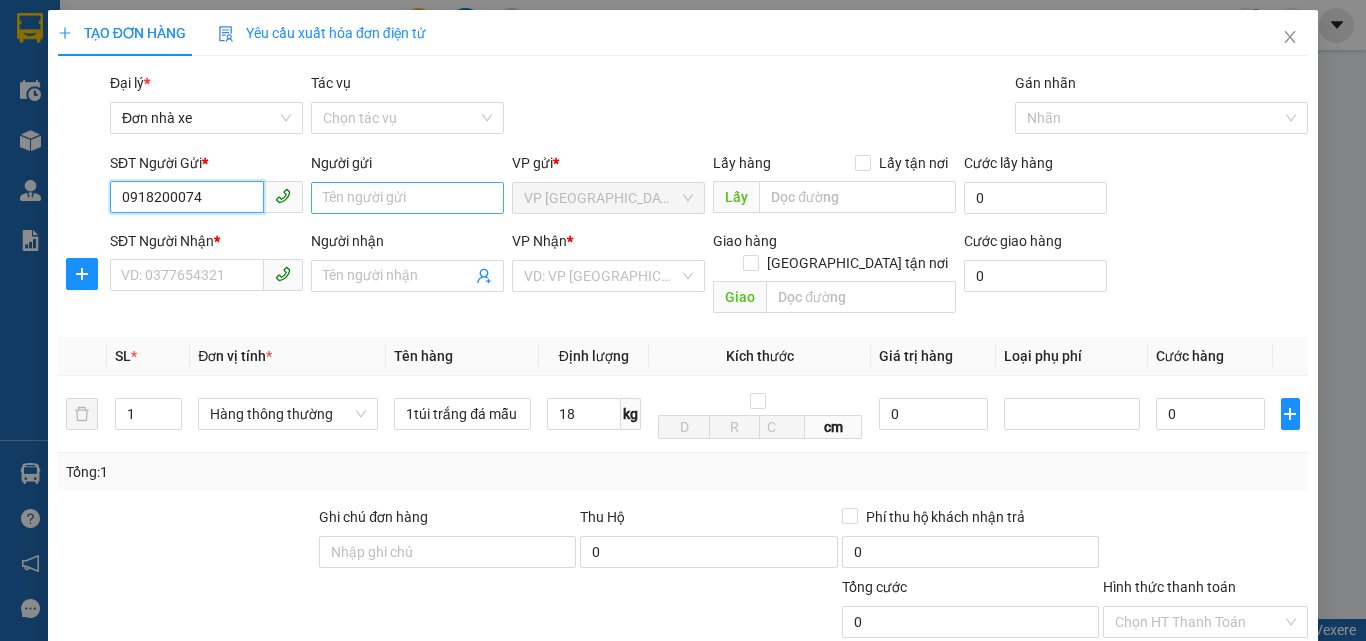 type on "0918200074" 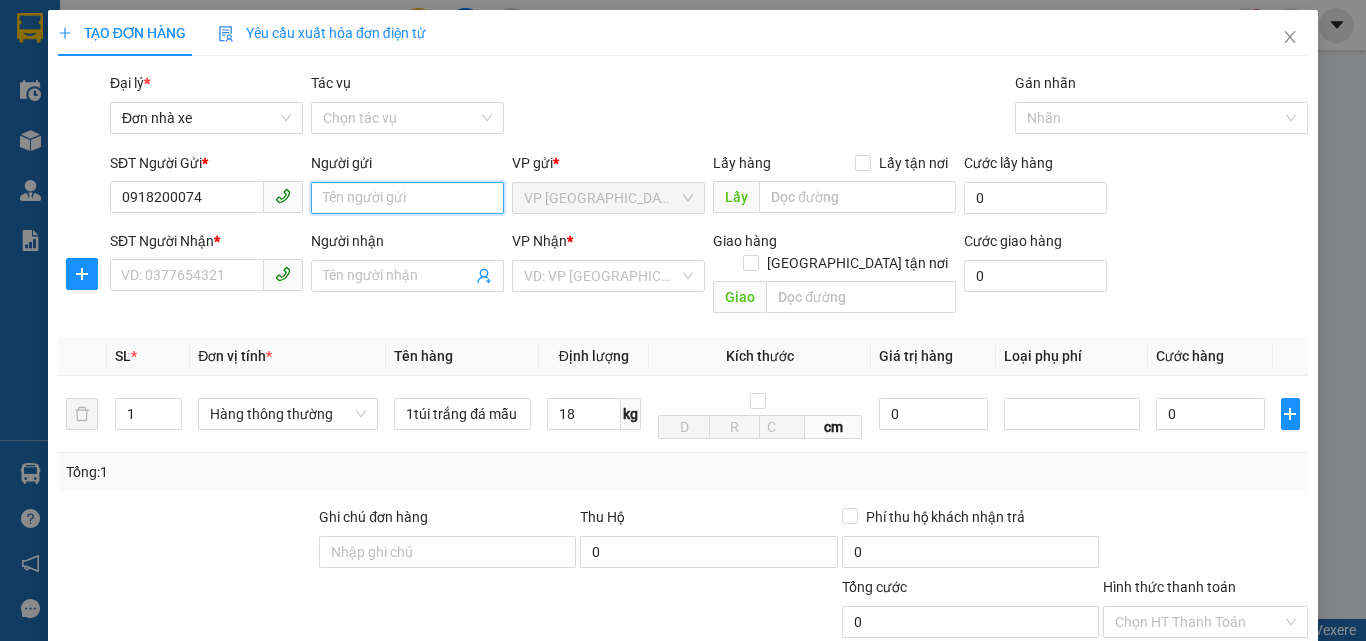 click on "Người gửi" at bounding box center [407, 198] 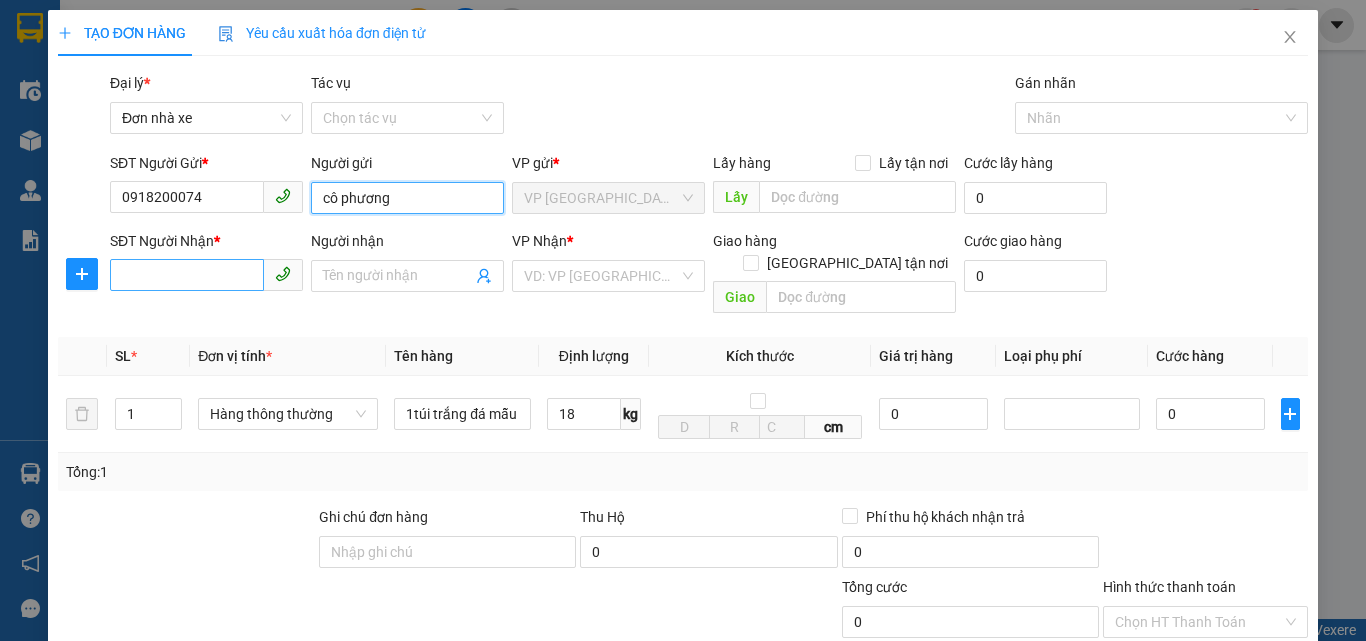 type on "cô phương" 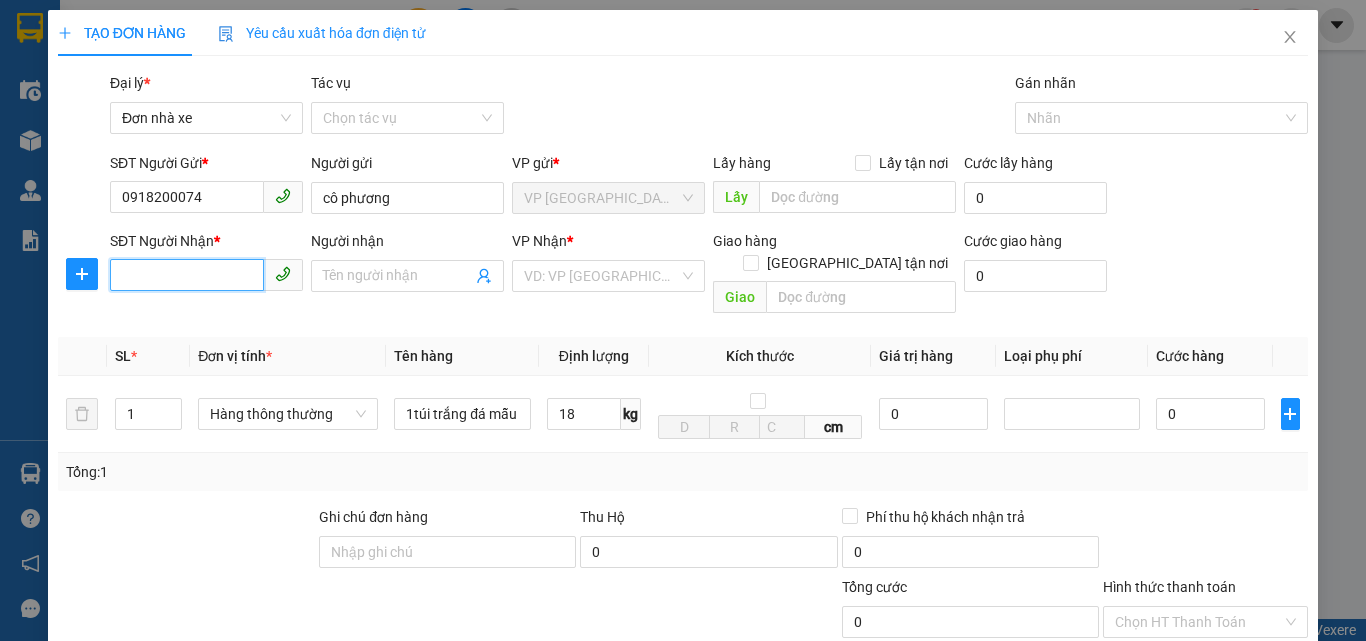 click on "SĐT Người Nhận  *" at bounding box center [187, 275] 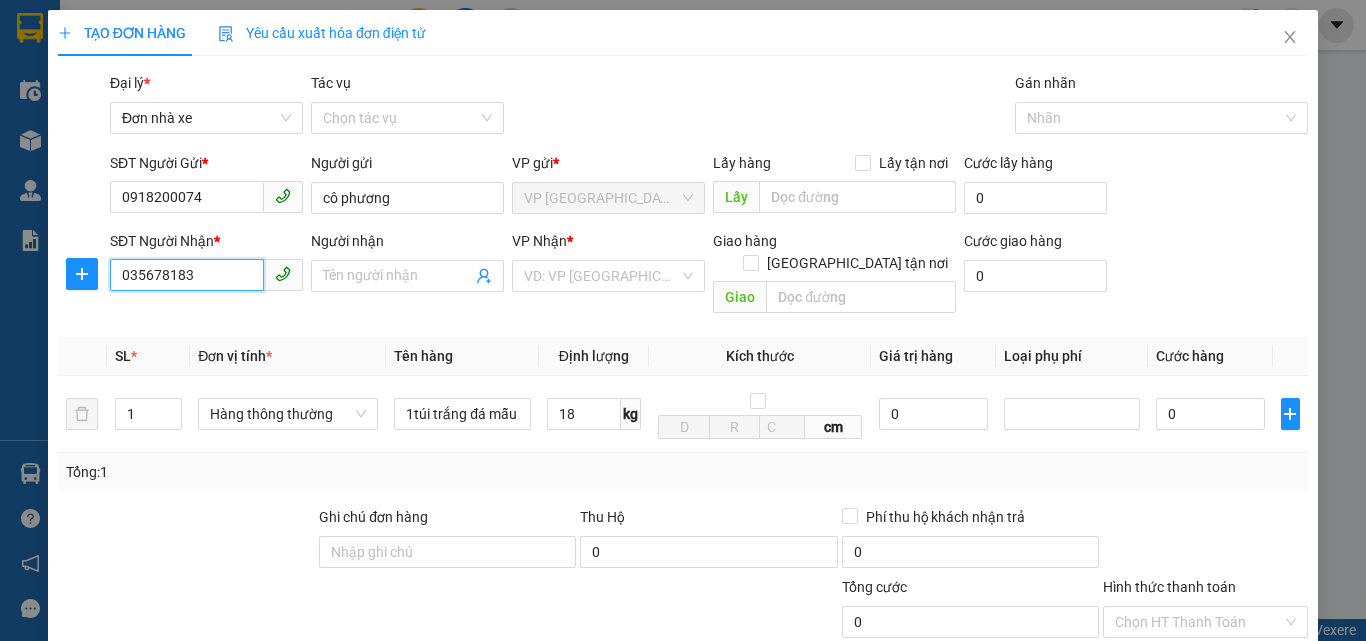 click on "035678183" at bounding box center (187, 275) 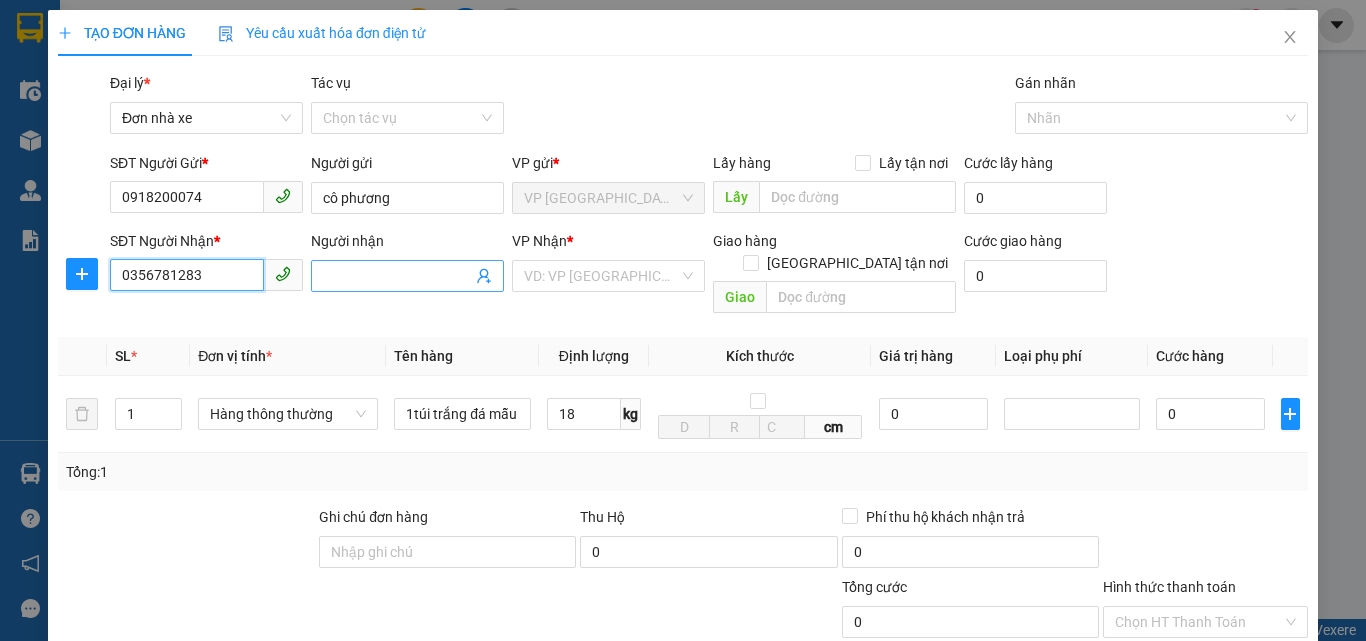type on "0356781283" 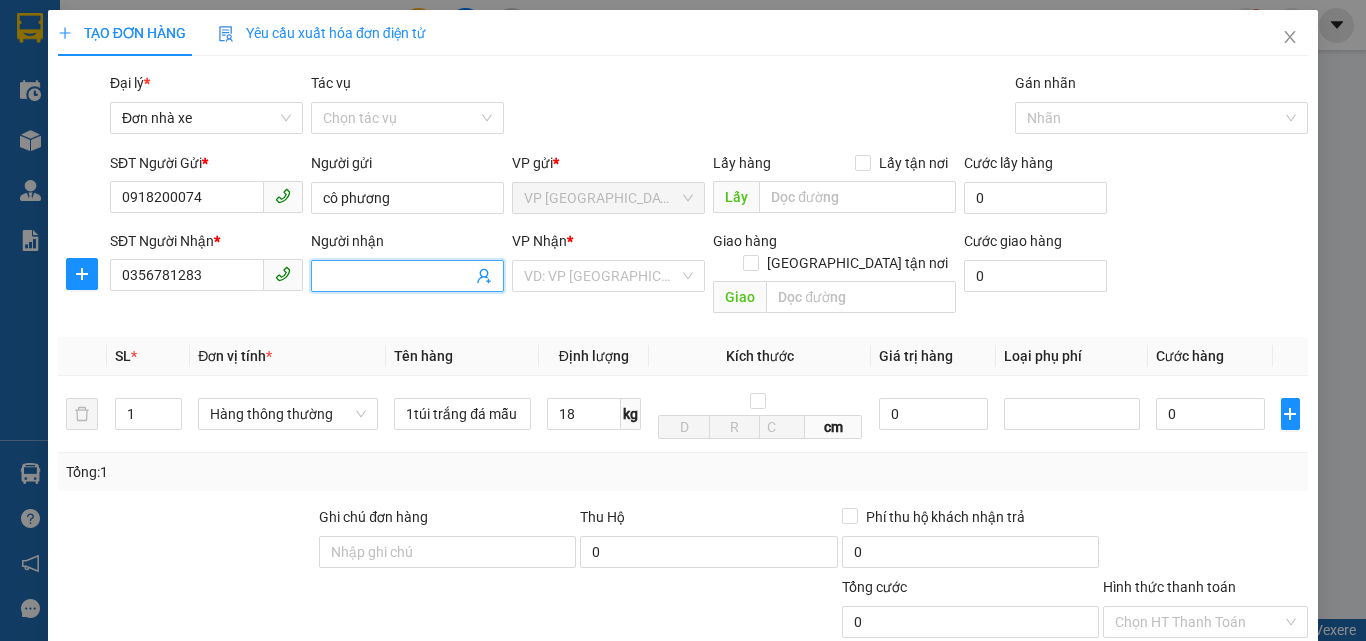 click on "Người nhận" at bounding box center (397, 276) 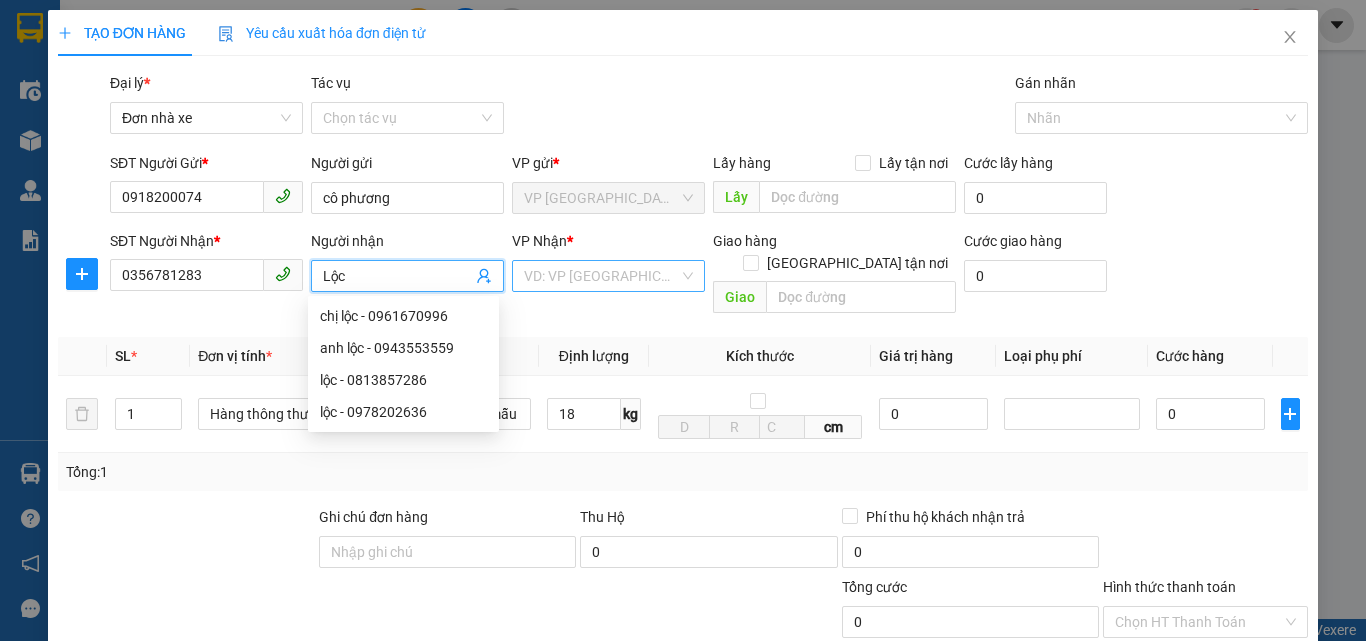 type on "Lộc" 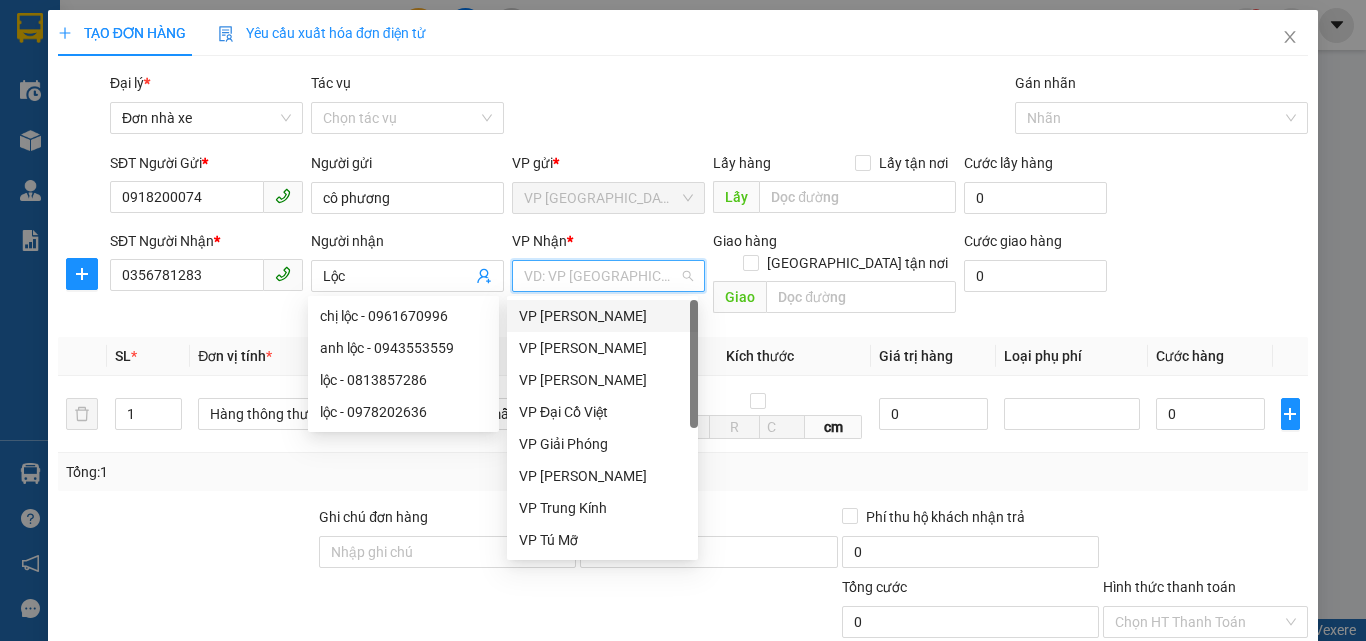 click at bounding box center (601, 276) 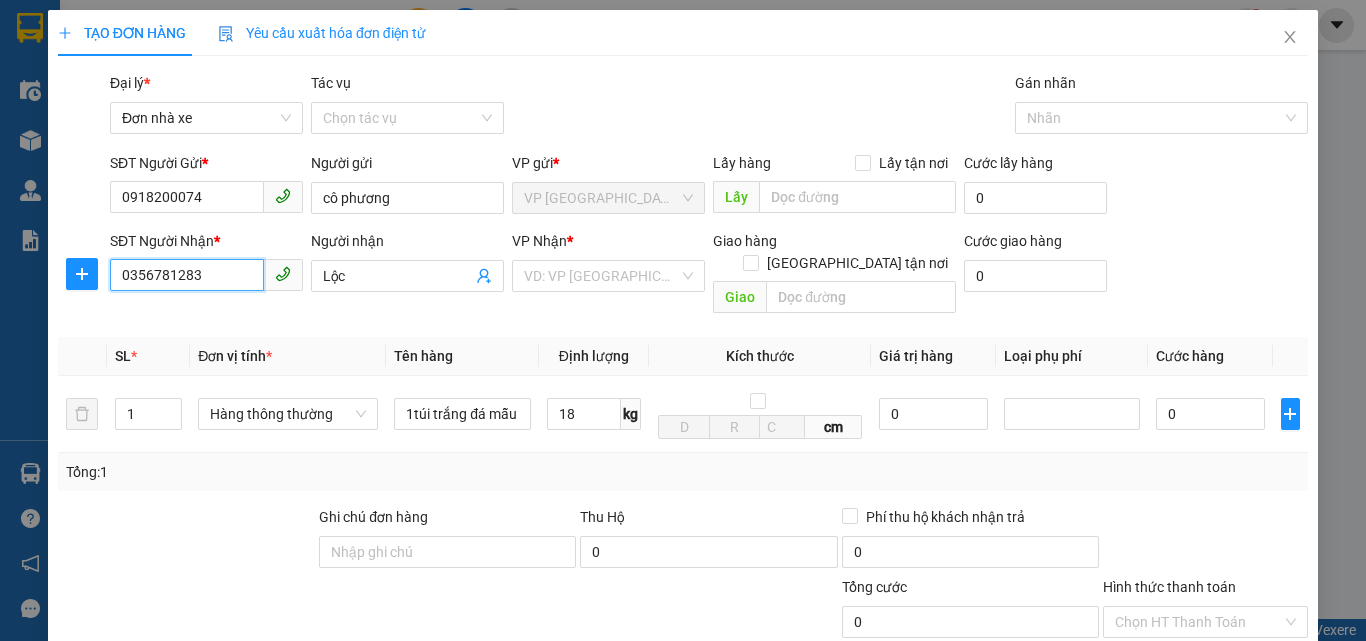 click on "0356781283" at bounding box center [187, 275] 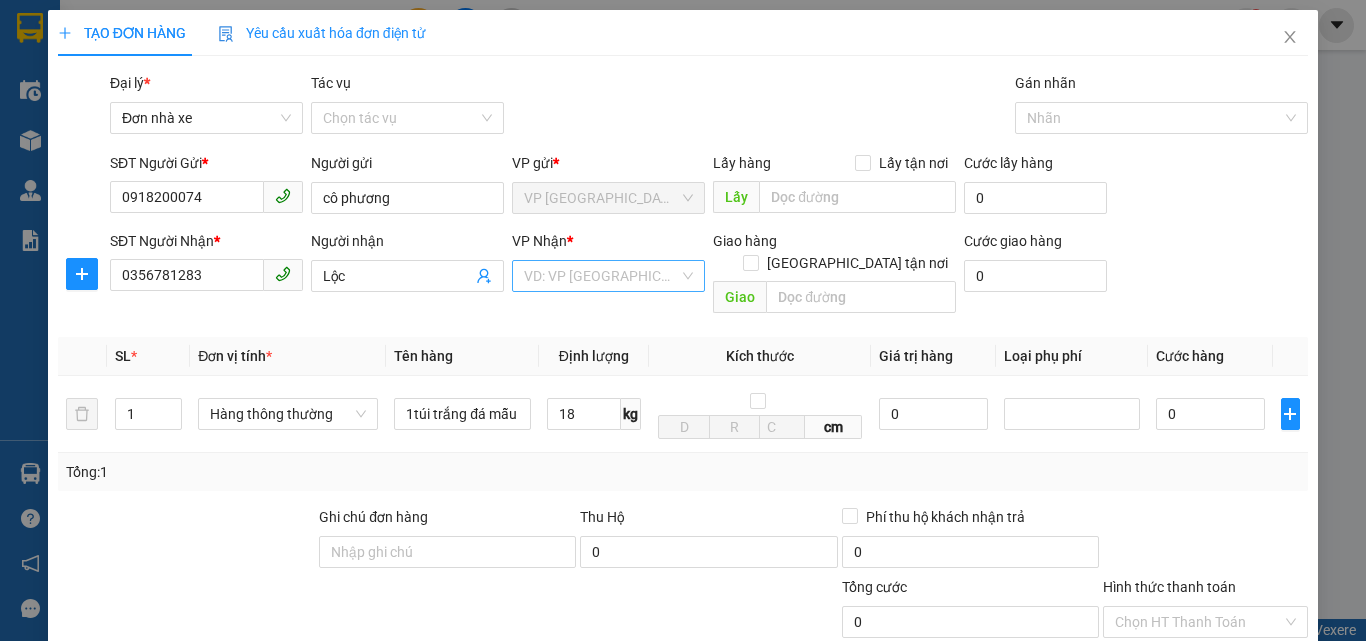 click at bounding box center [601, 276] 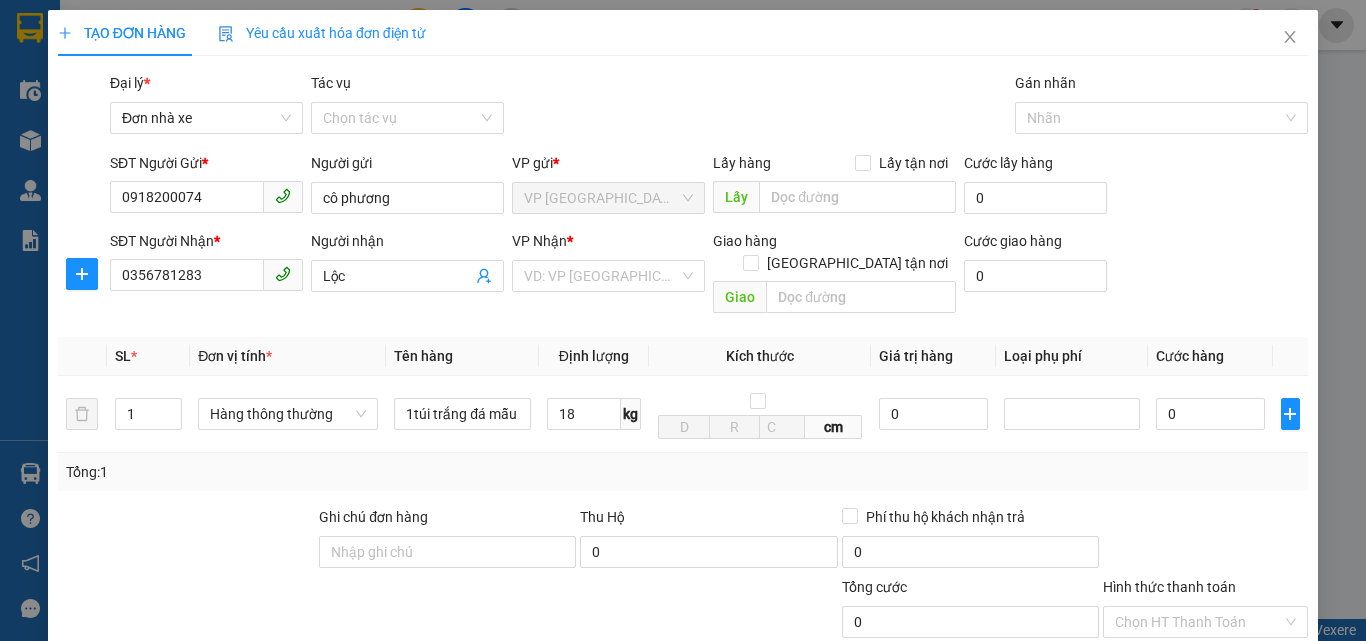 click on "Transit Pickup Surcharge Ids Transit Deliver Surcharge Ids Transit Deliver Surcharge Transit Deliver Surcharge Gói vận chuyển  * Tiêu chuẩn Đại lý  * Đơn nhà xe Tác vụ Chọn tác vụ Gán nhãn   Nhãn SĐT Người Gửi  * 0918200074 Người gửi cô phương VP gửi  * VP [GEOGRAPHIC_DATA] Lấy hàng Lấy tận nơi Lấy Cước lấy hàng 0 SĐT Người Nhận  * 0356781283 Người nhận Lộc VP Nhận  * VD: VP Sài Gòn Giao hàng Giao tận nơi Giao Cước giao hàng 0 SL  * Đơn vị tính  * Tên hàng  Định lượng Kích thước Giá trị hàng Loại phụ phí Cước hàng                     1 Hàng thông thường 1túi trắng đá mẫu 18 kg cm 0   0 Tổng:  1 Ghi chú đơn hàng Thu Hộ 0 Phí thu hộ khách nhận trả 0 Tổng cước 0 Hình thức thanh toán Chọn HT Thanh Toán Phụ thu 0 VND Giảm giá 0 VND % Discount 0 Số tiền thu trước 0 Chưa thanh toán 0 Chọn HT Thanh Toán Ghi chú nội bộ nhà xe 0 Lưu nháp" at bounding box center (683, 473) 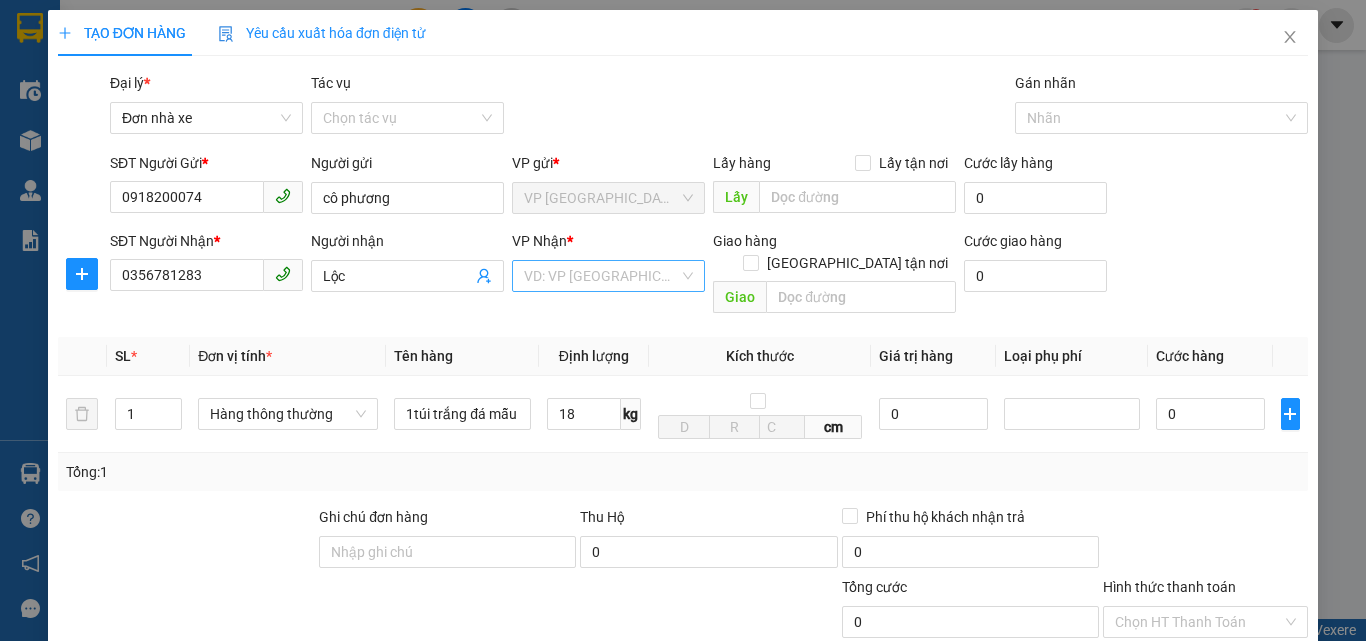 click at bounding box center [601, 276] 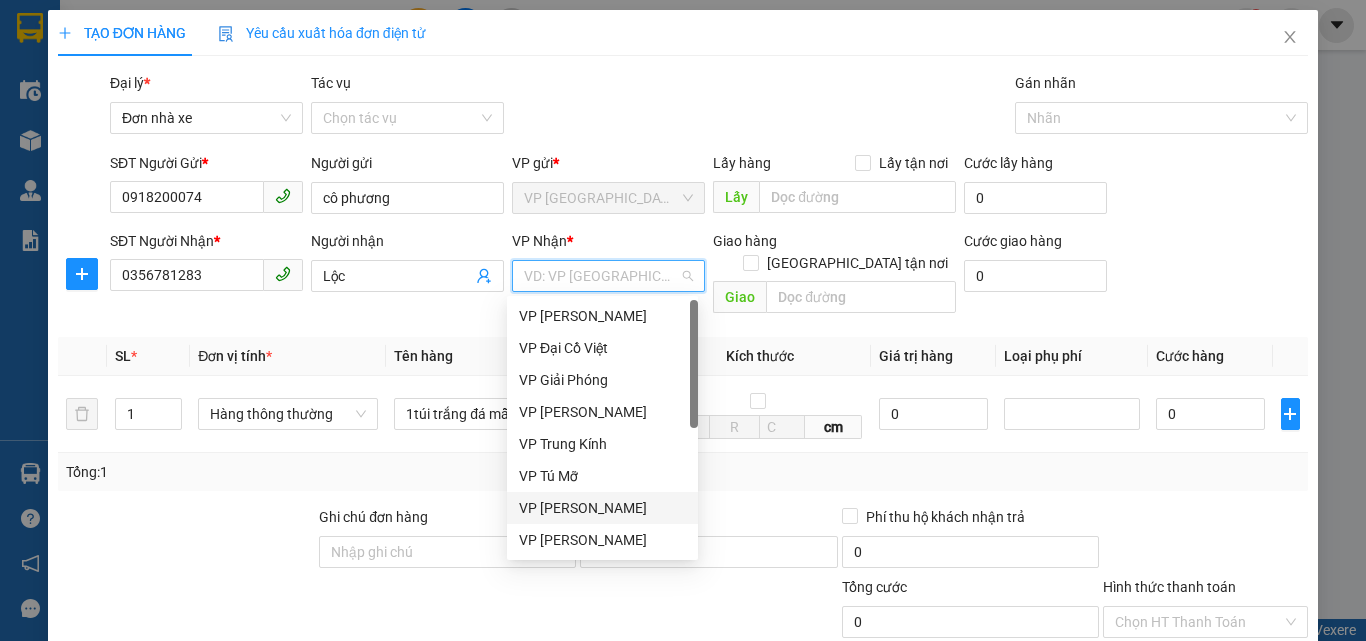 scroll, scrollTop: 0, scrollLeft: 0, axis: both 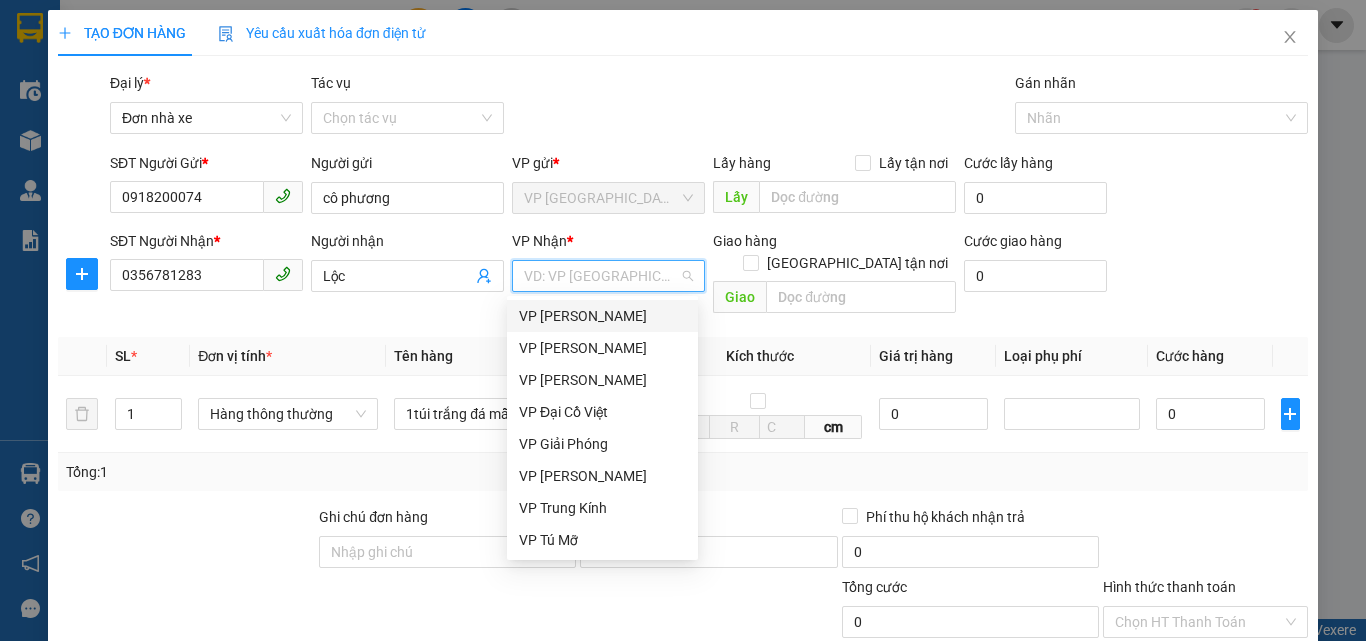 click on "VP [PERSON_NAME]" at bounding box center (602, 316) 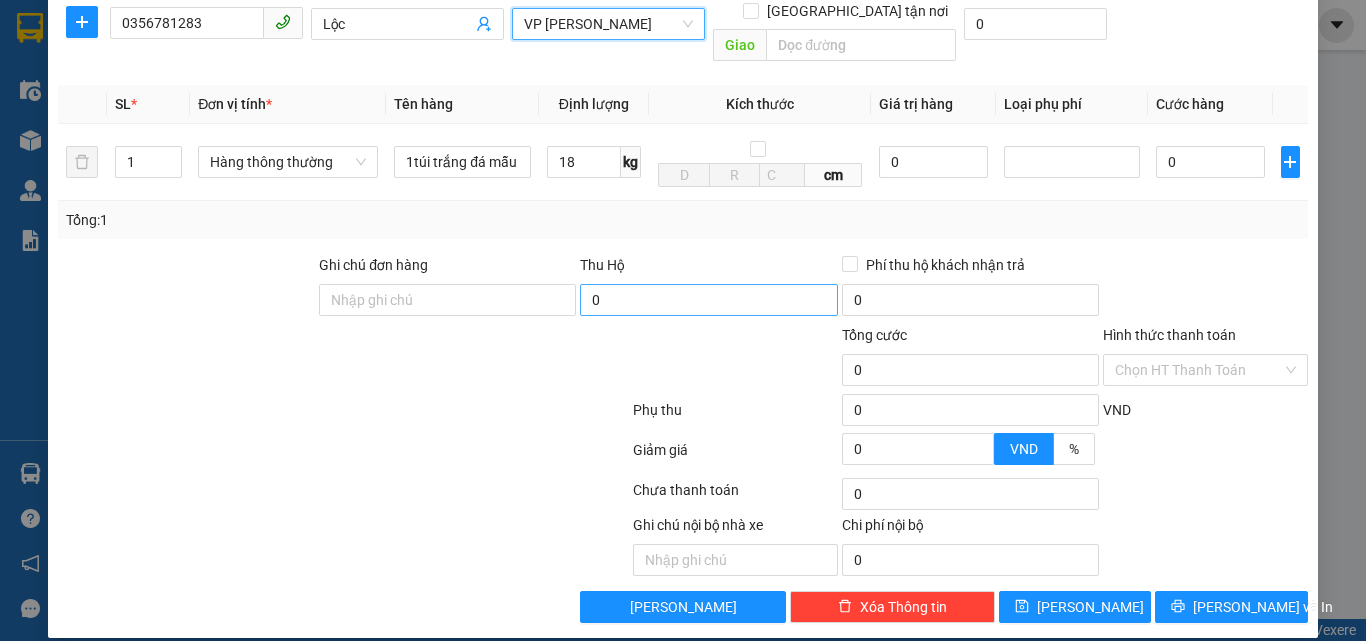 scroll, scrollTop: 152, scrollLeft: 0, axis: vertical 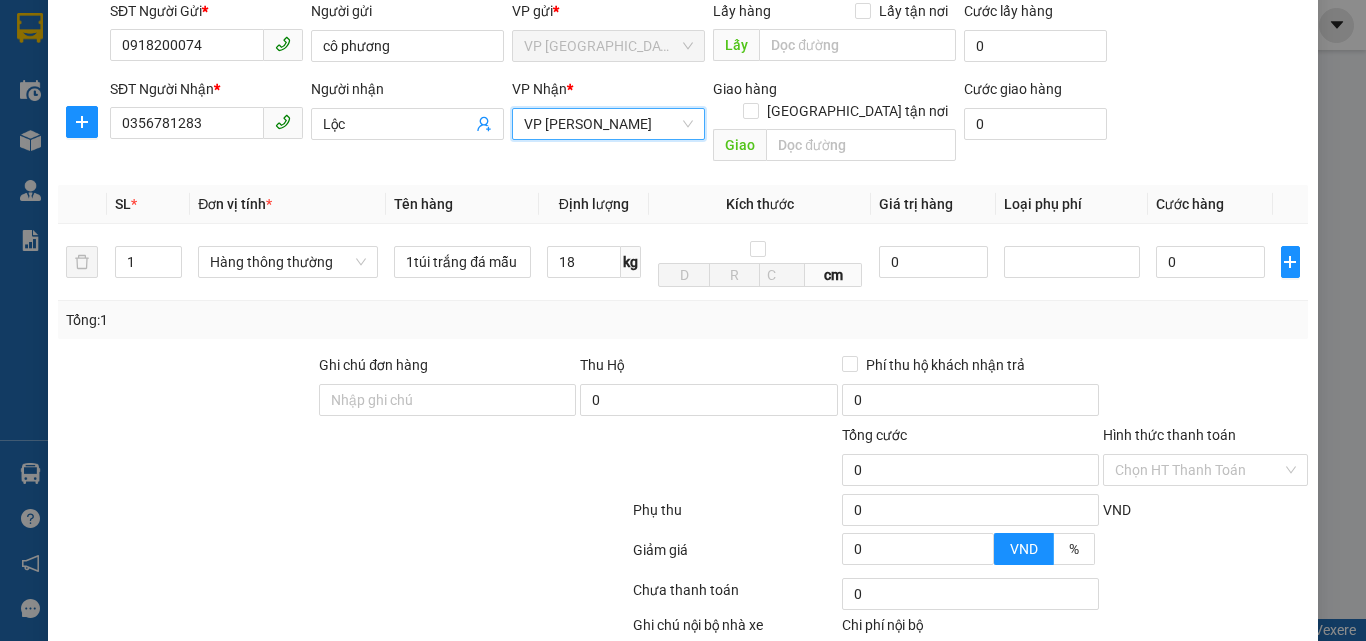 click on "Transit Pickup Surcharge Ids Transit Deliver Surcharge Ids Transit Deliver Surcharge Transit Deliver Surcharge Gói vận chuyển  * Tiêu chuẩn Đại lý  * Đơn nhà xe Tác vụ Chọn tác vụ Gán nhãn   Nhãn SĐT Người Gửi  * 0918200074 Người gửi cô phương VP gửi  * VP [GEOGRAPHIC_DATA] Lấy hàng Lấy tận nơi Lấy Cước lấy hàng 0 SĐT Người Nhận  * 0356781283 Người nhận Lộc VP Nhận  * VP [PERSON_NAME] VP [PERSON_NAME] hàng Giao tận nơi Giao Cước giao hàng 0 SL  * Đơn vị tính  * Tên hàng  Định lượng Kích thước Giá trị hàng Loại phụ phí Cước hàng                     1 Hàng thông thường 1túi trắng đá mẫu 18 kg cm 0   0 Tổng:  1 Ghi chú đơn hàng Thu Hộ 0 Phí thu hộ khách nhận trả 0 Tổng cước 0 Hình thức thanh toán Chọn HT Thanh Toán Phụ thu 0 VND Giảm giá 0 VND % Discount 0 Số tiền thu trước 0 Chưa thanh toán 0 Chọn HT Thanh Toán 0 Lưu nháp" at bounding box center [683, 321] 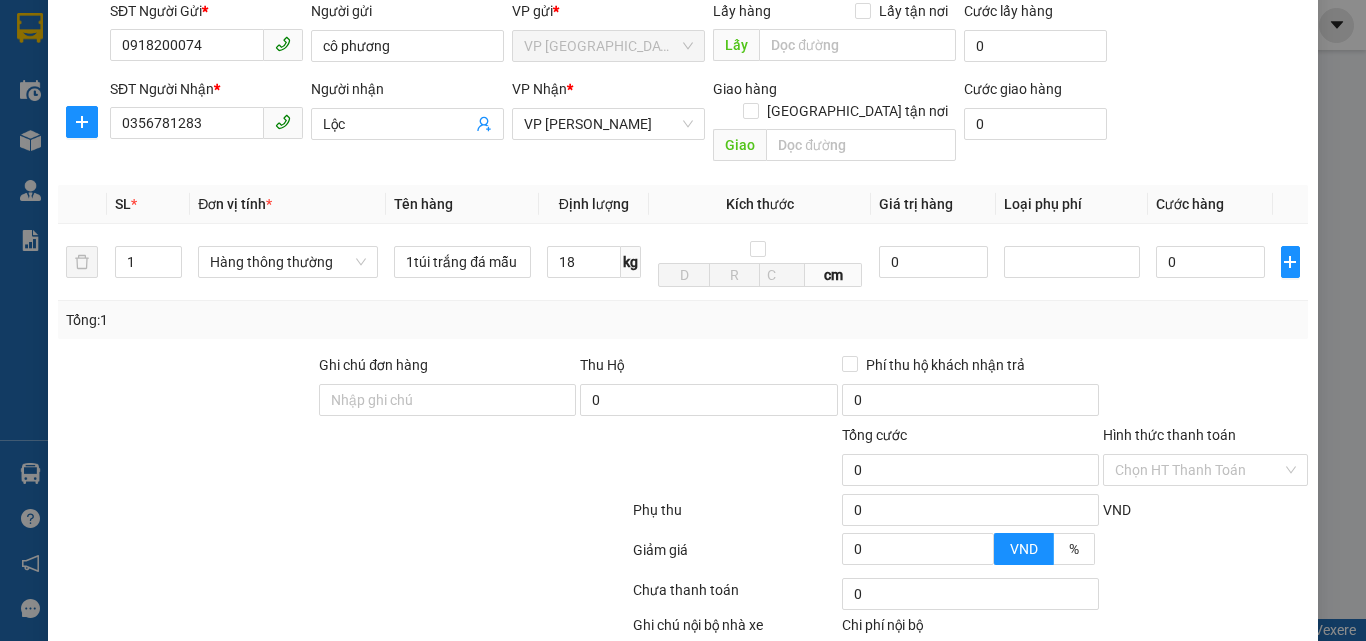 click on "Transit Pickup Surcharge Ids Transit Deliver Surcharge Ids Transit Deliver Surcharge Transit Deliver Surcharge Gói vận chuyển  * Tiêu chuẩn Đại lý  * Đơn nhà xe Tác vụ Chọn tác vụ Gán nhãn   Nhãn SĐT Người Gửi  * 0918200074 Người gửi cô phương VP gửi  * VP [GEOGRAPHIC_DATA] Lấy hàng Lấy tận nơi Lấy Cước lấy hàng 0 SĐT Người Nhận  * 0356781283 Người nhận Lộc VP Nhận  * VP [PERSON_NAME] Giao hàng Giao tận nơi Giao Cước giao hàng 0 SL  * Đơn vị tính  * Tên hàng  Định lượng Kích thước Giá trị hàng Loại phụ phí Cước hàng                     1 Hàng thông thường 1túi trắng đá mẫu 18 kg cm 0   0 Tổng:  1 Ghi chú đơn hàng Thu Hộ 0 Phí thu hộ khách nhận trả 0 Tổng cước 0 Hình thức thanh toán Chọn HT Thanh Toán Phụ thu 0 VND Giảm giá 0 VND % Discount 0 Số tiền thu trước 0 Chưa thanh toán 0 Chọn HT Thanh Toán Ghi chú nội bộ nhà xe 0 Lưu" at bounding box center [683, 321] 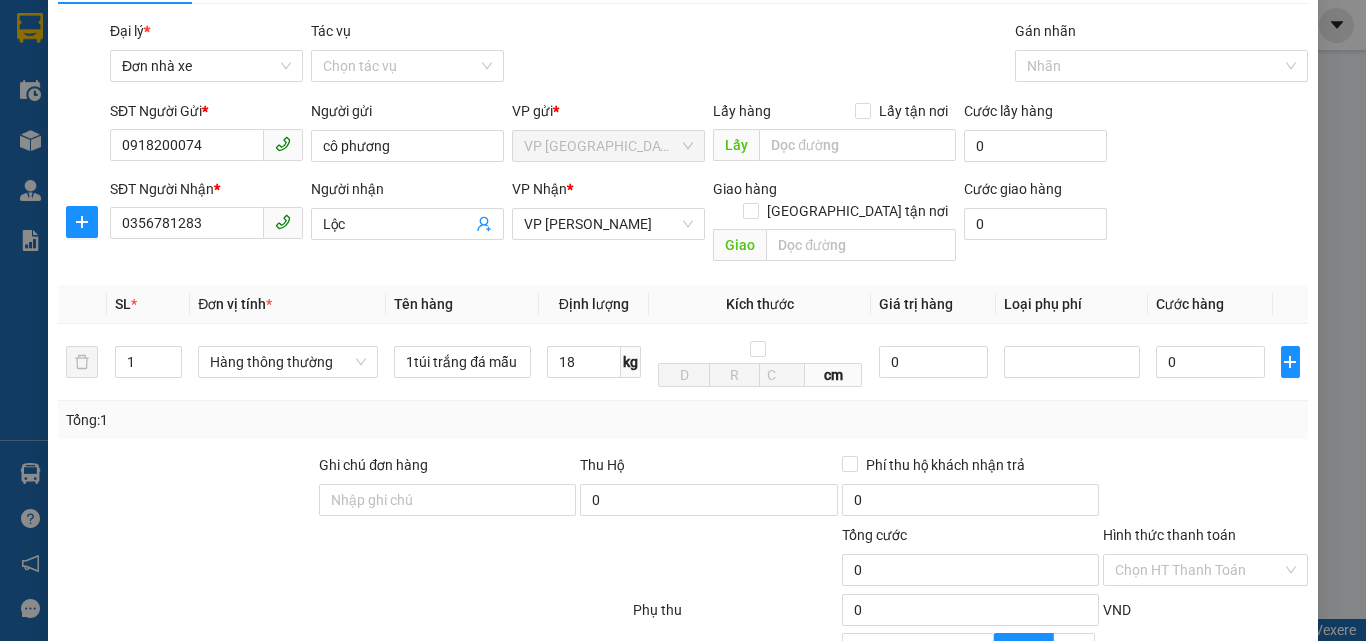 click on "Tổng:  1" at bounding box center [683, 420] 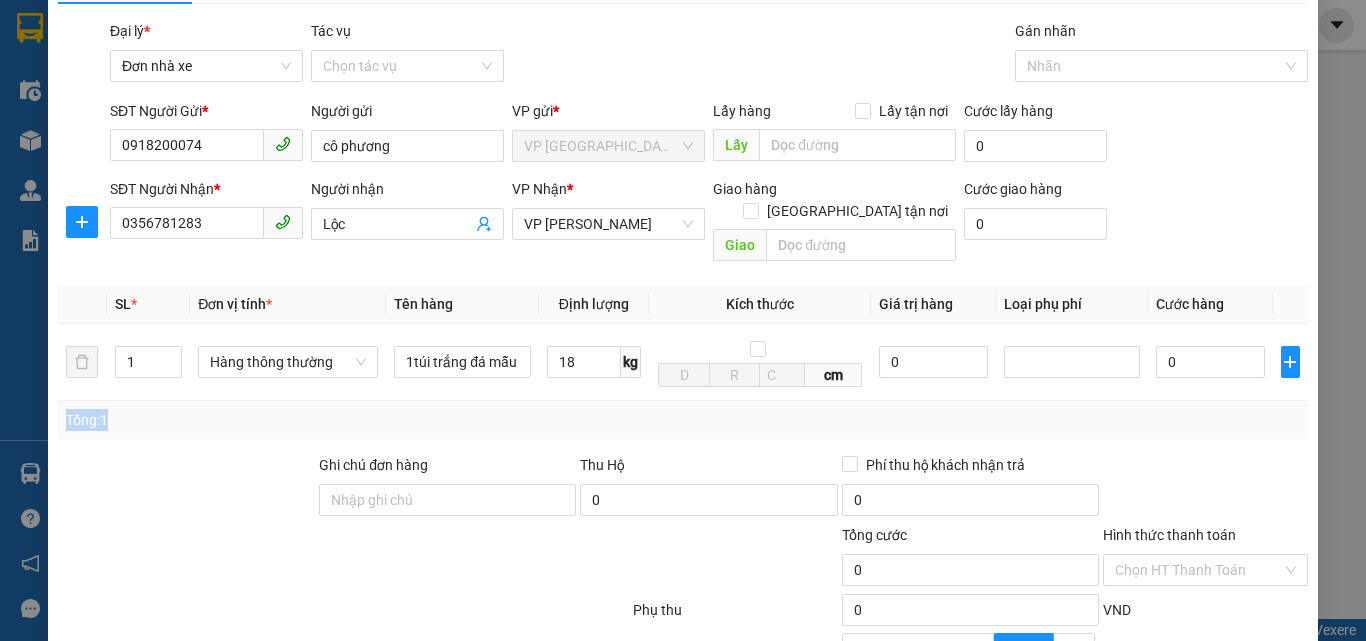 click on "Tổng:  1" at bounding box center (683, 420) 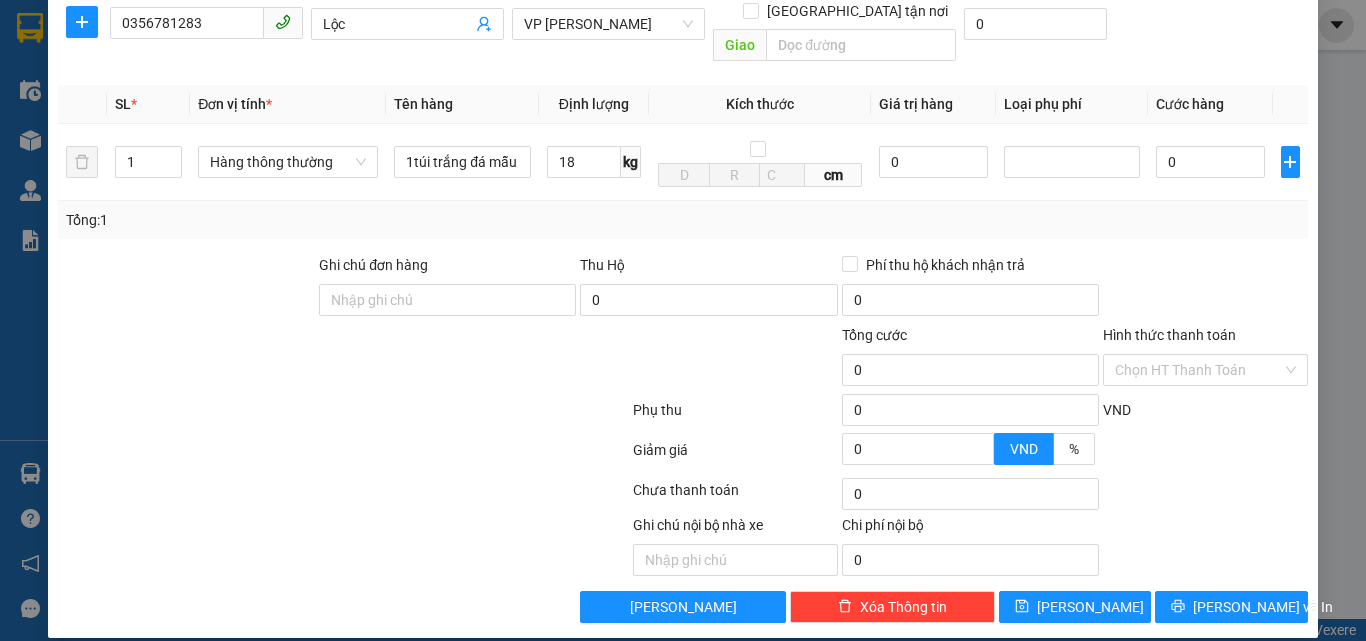 click at bounding box center [343, 494] 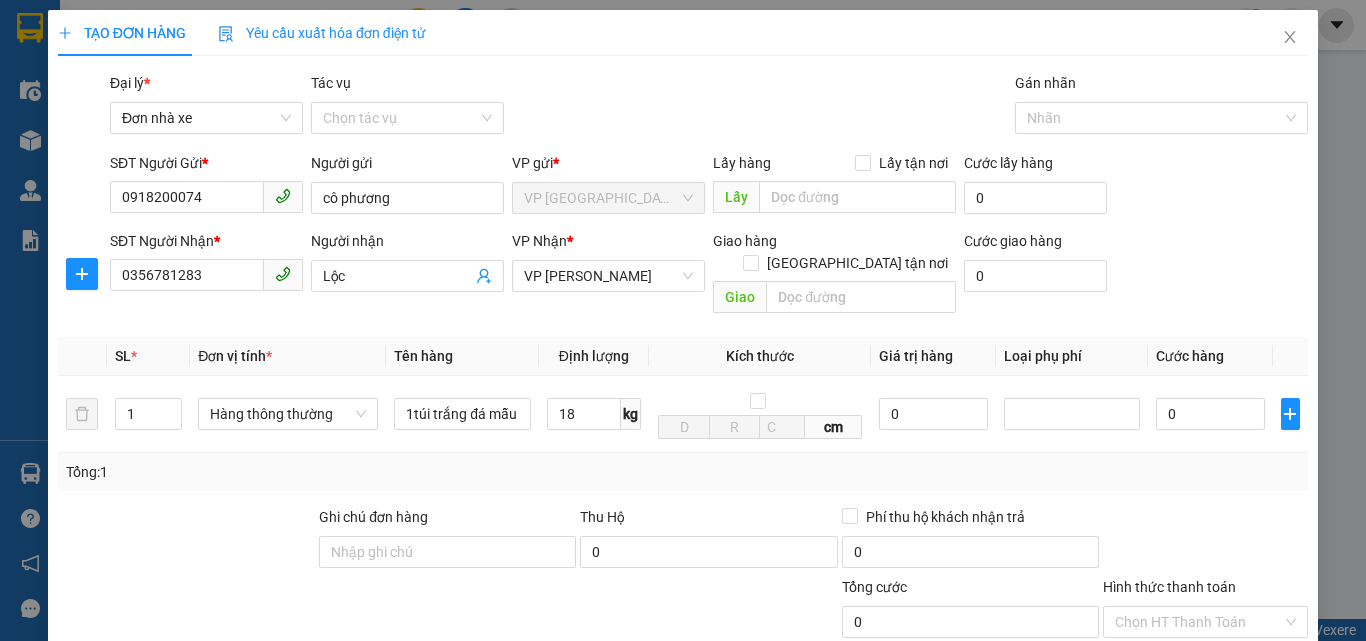 click on "Tổng:  1" at bounding box center (297, 472) 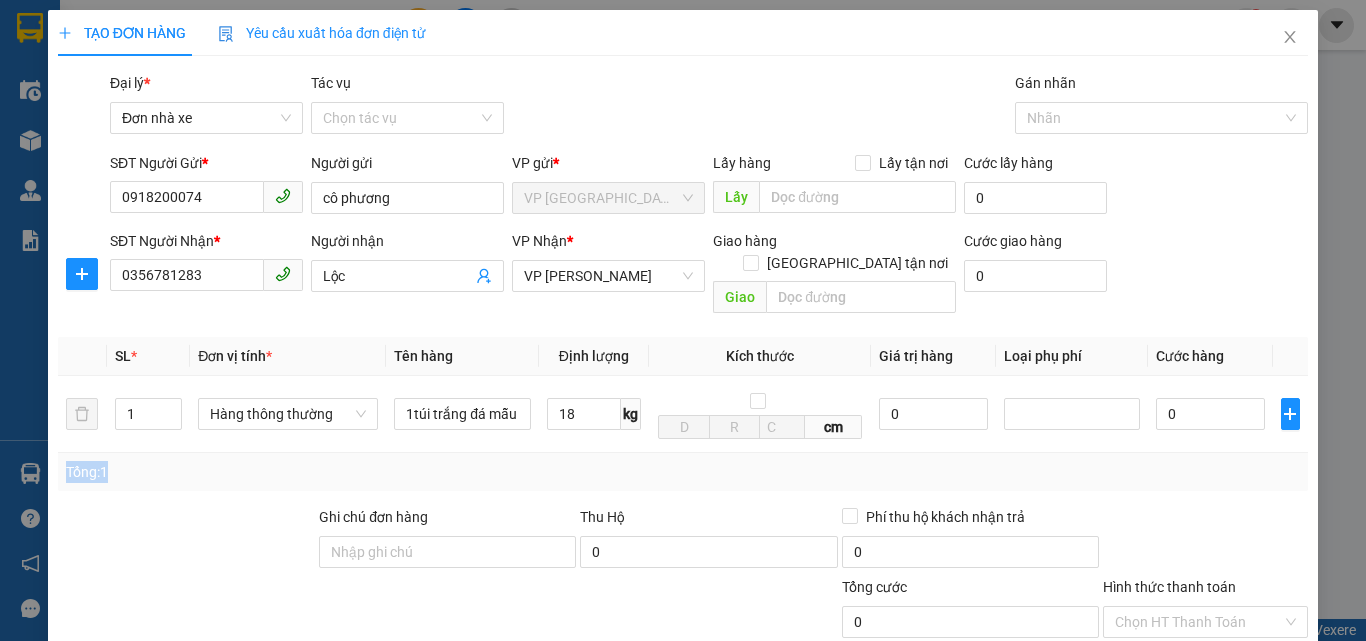 click on "Tổng:  1" at bounding box center [297, 472] 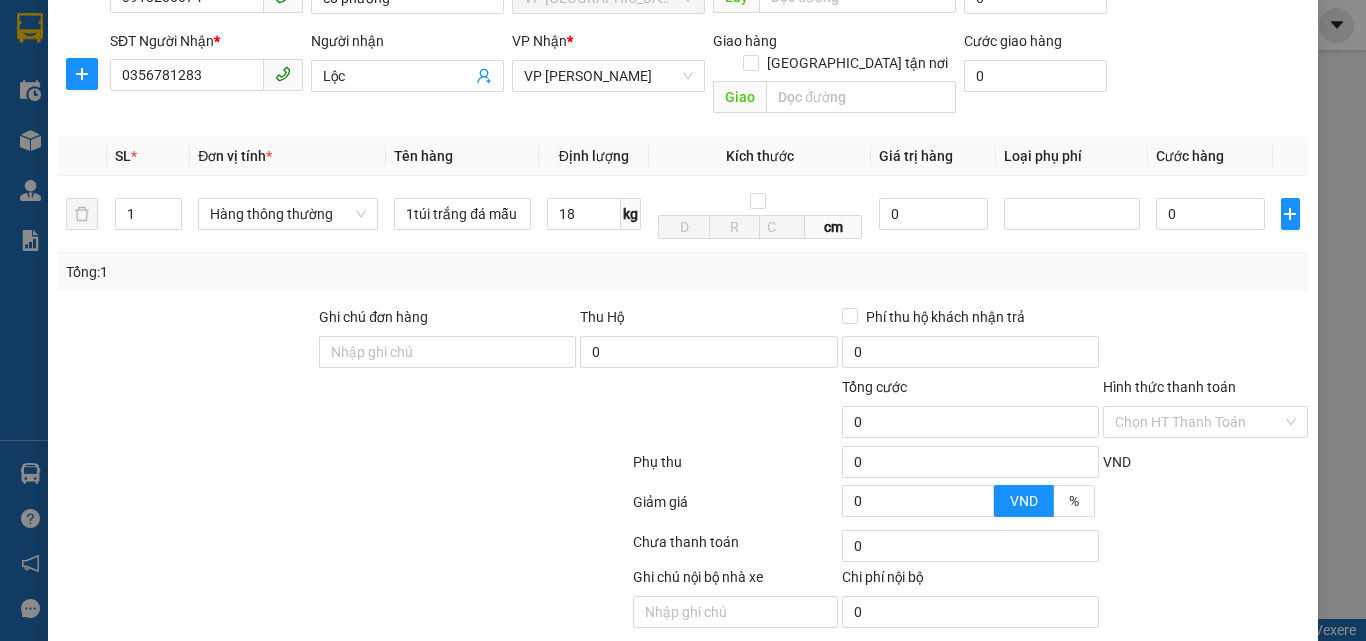 click on "Chọn HT Thanh Toán" at bounding box center (1205, 546) 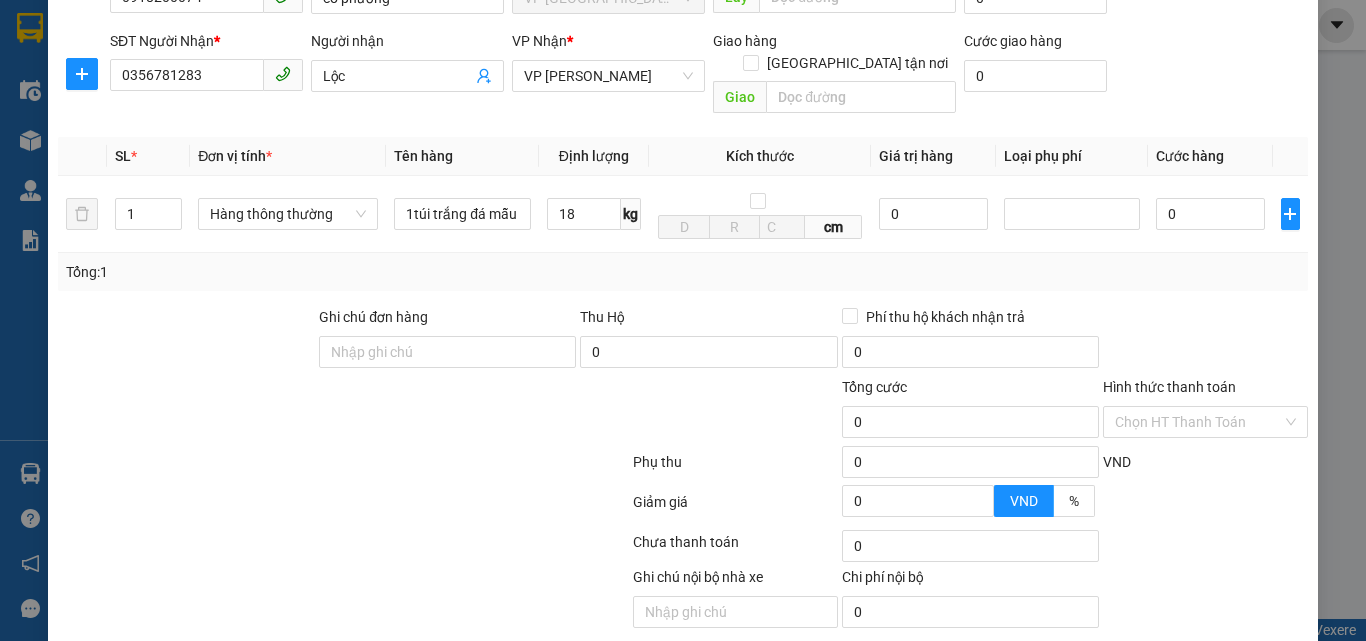 click on "Chọn HT Thanh Toán" at bounding box center (1205, 546) 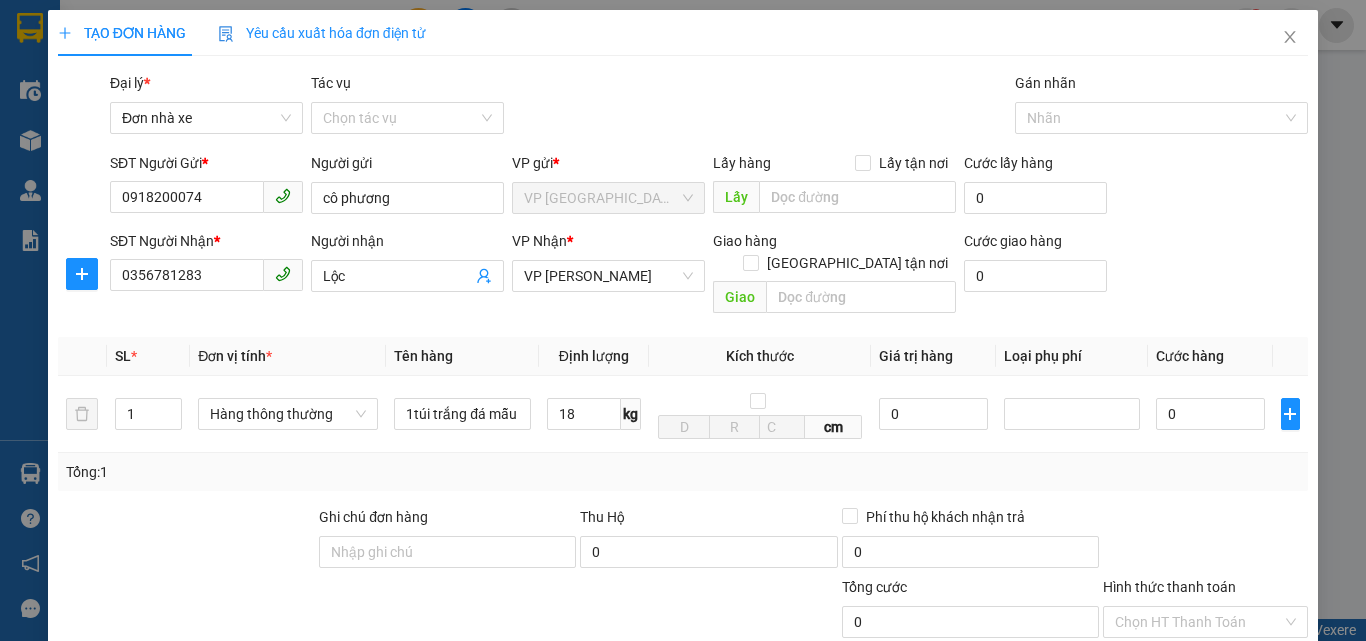 scroll, scrollTop: 200, scrollLeft: 0, axis: vertical 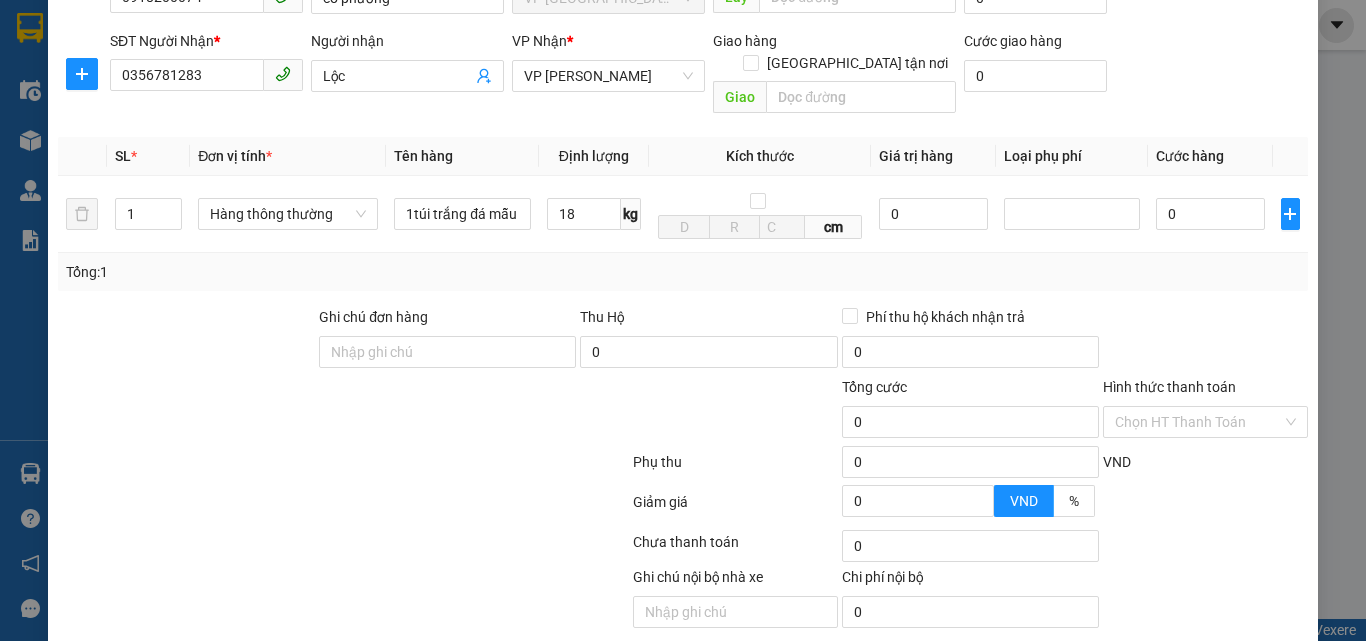 click at bounding box center (1205, 341) 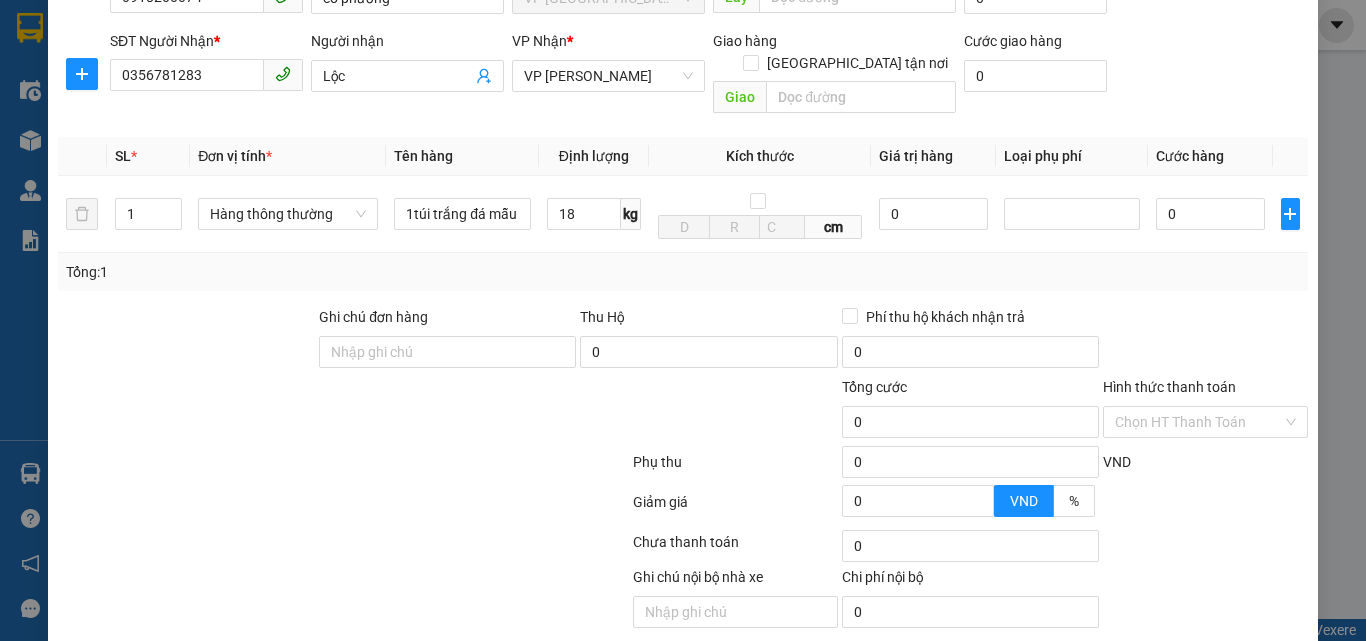 click at bounding box center [1205, 341] 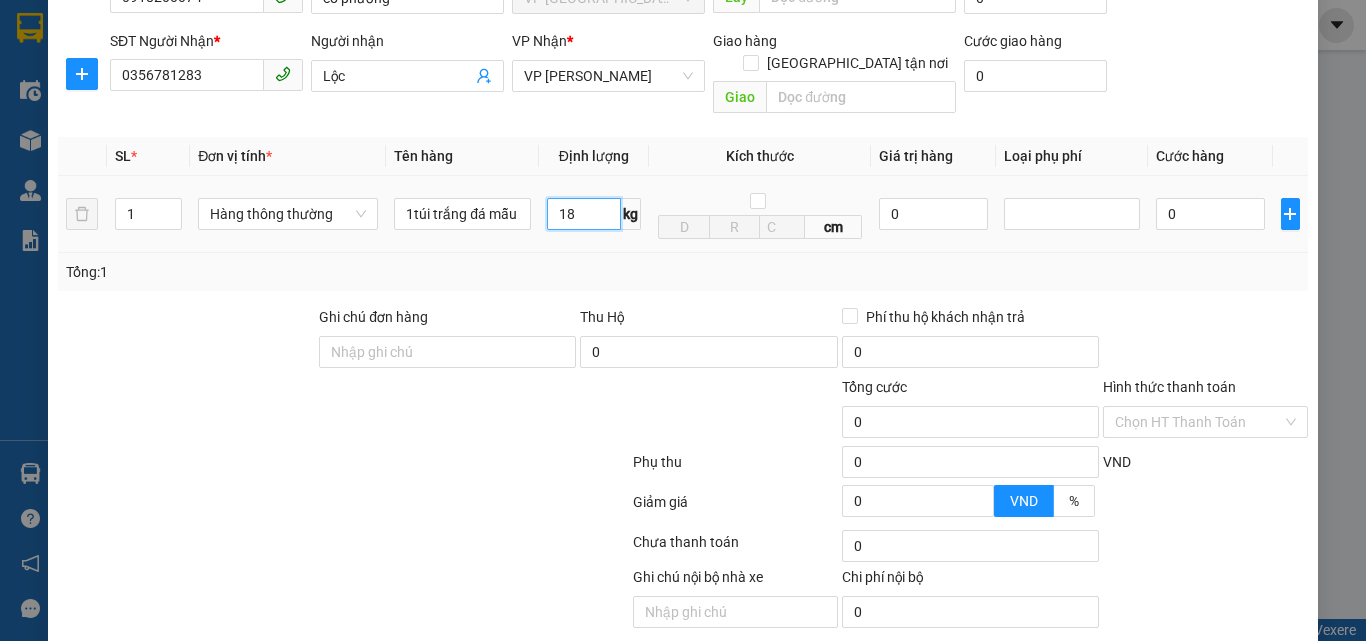 click on "18" at bounding box center [584, 214] 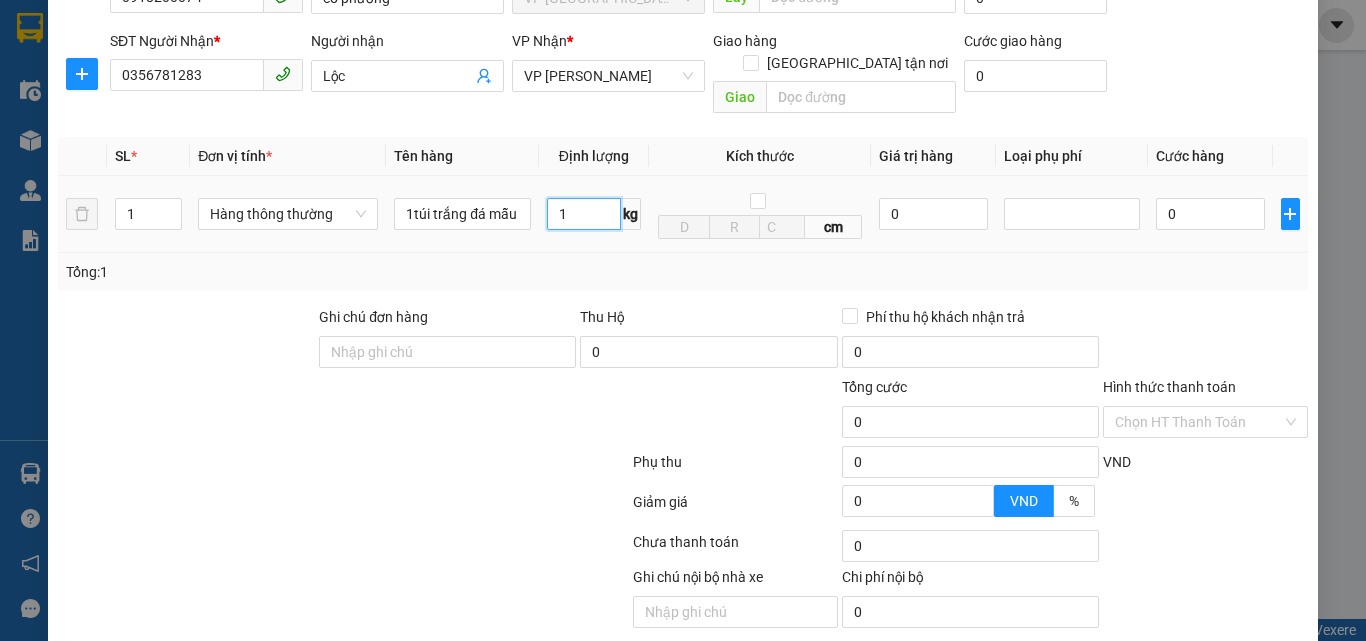 type on "18" 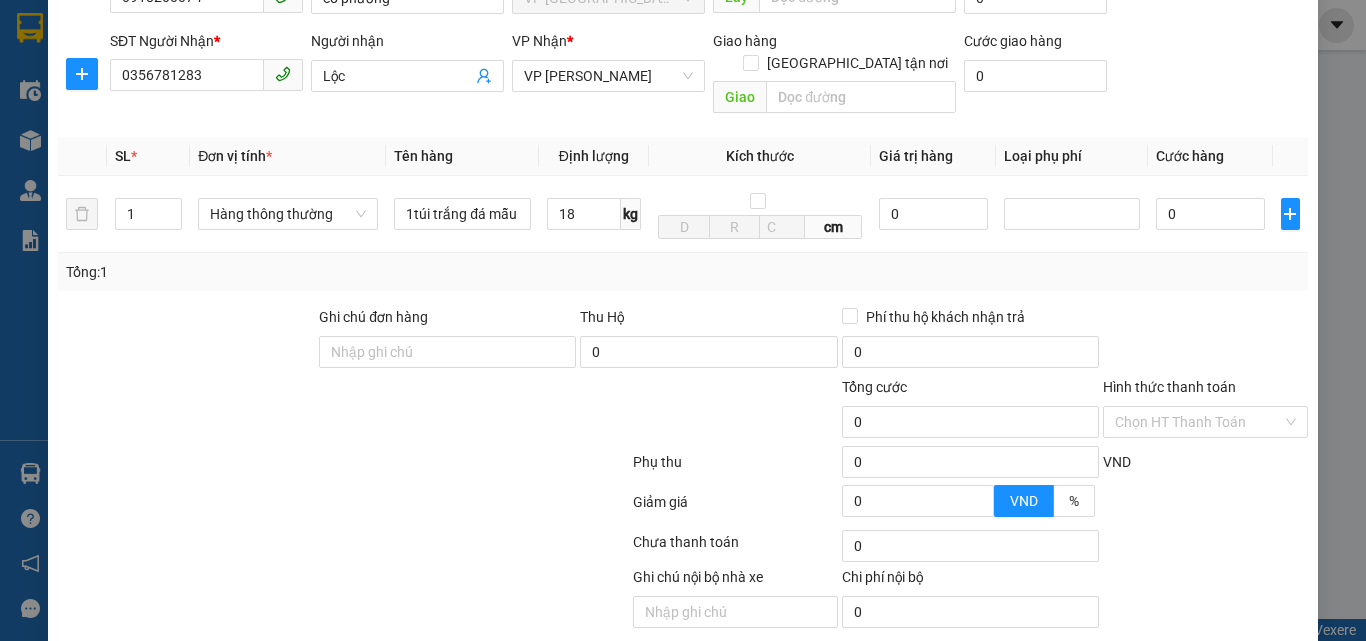 click on "Tổng:  1" at bounding box center [683, 272] 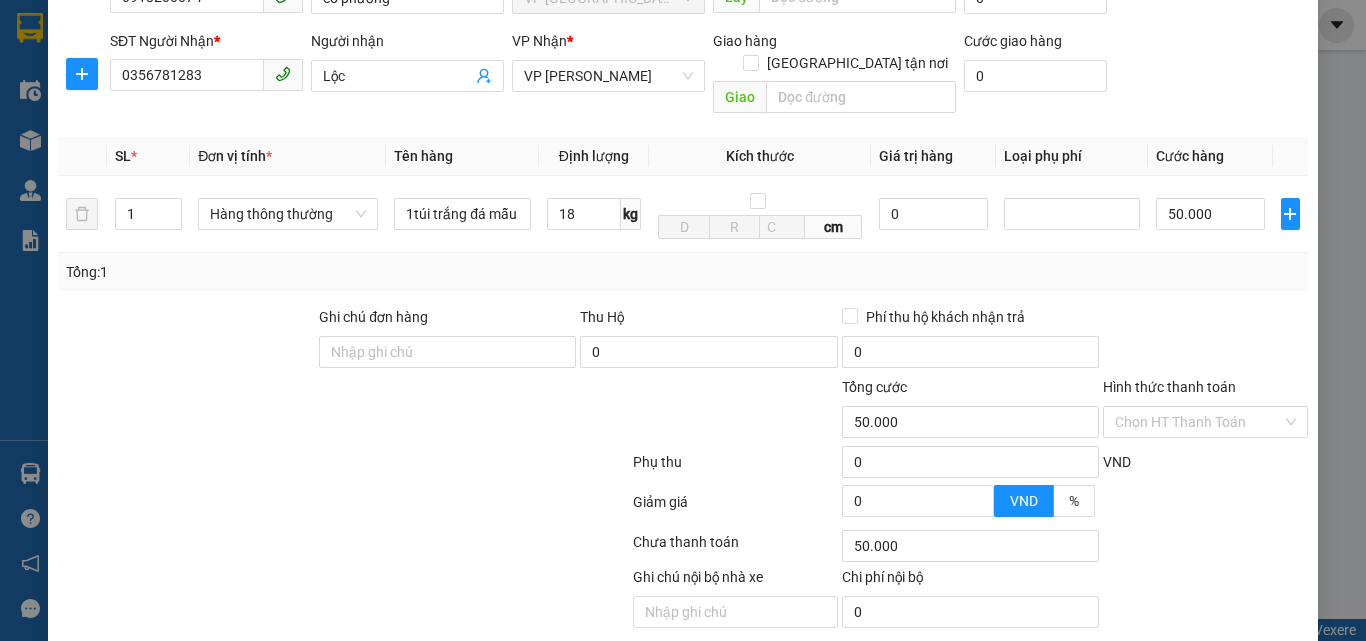 type on "50.000" 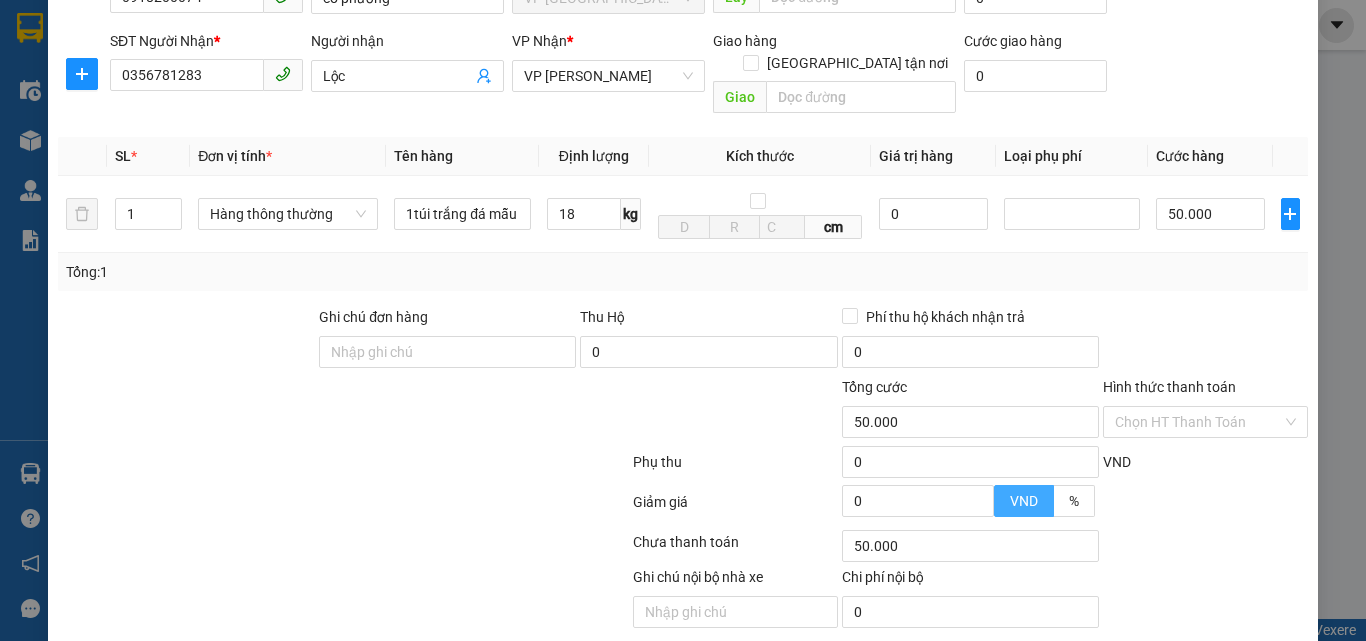 scroll, scrollTop: 252, scrollLeft: 0, axis: vertical 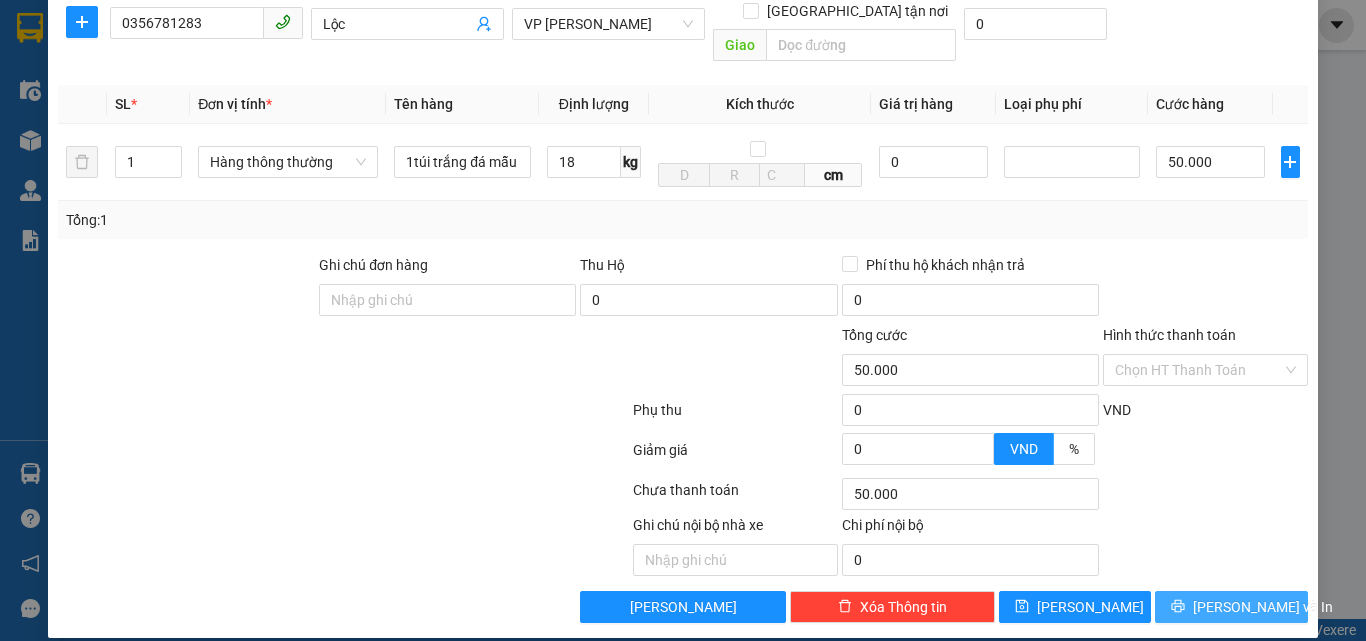 click on "[PERSON_NAME] và In" at bounding box center (1231, 607) 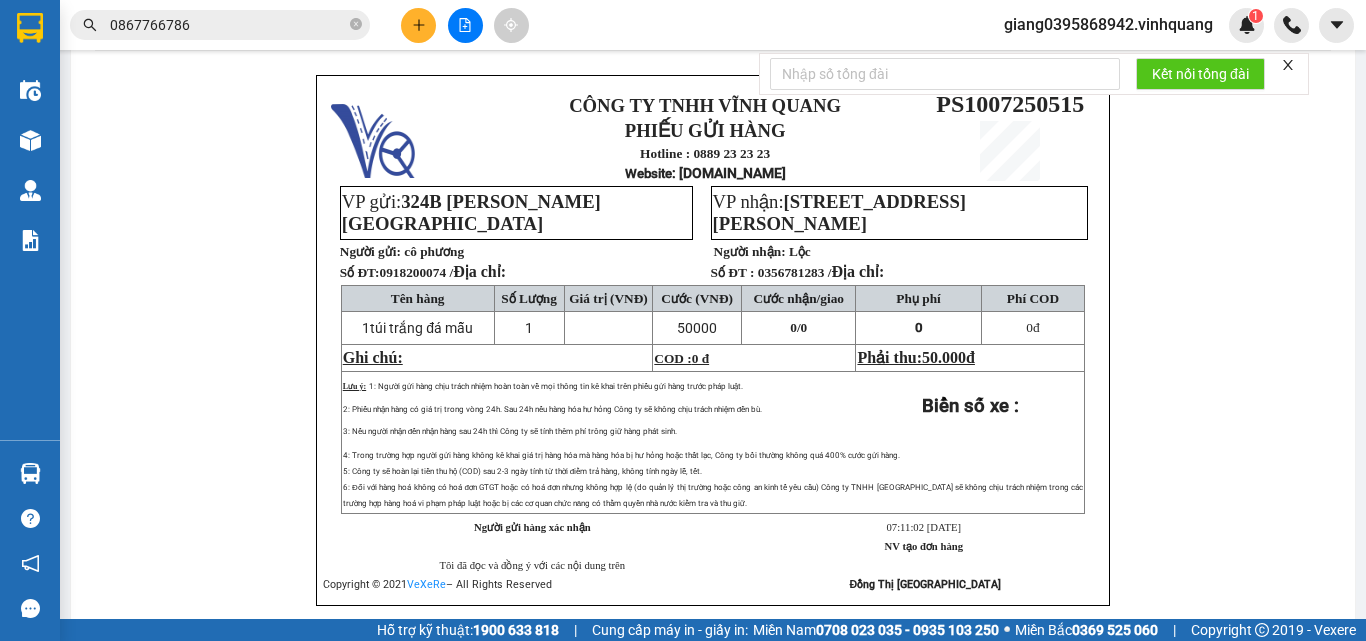 scroll, scrollTop: 0, scrollLeft: 0, axis: both 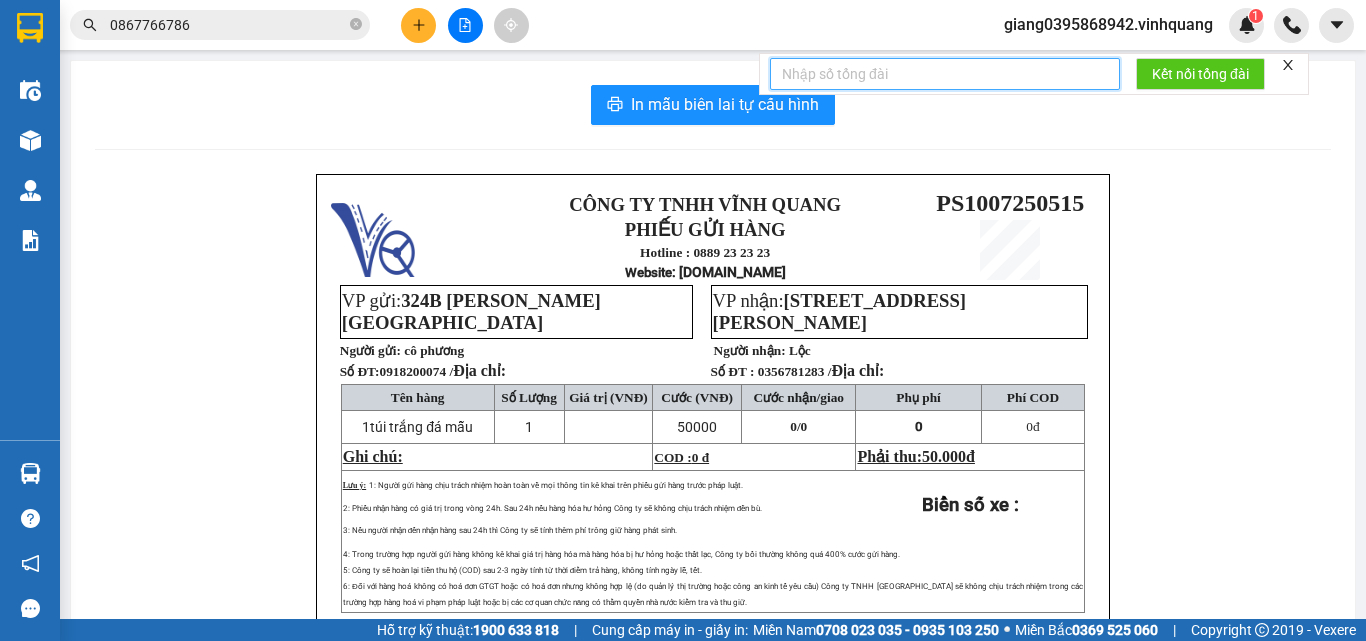 click at bounding box center [945, 74] 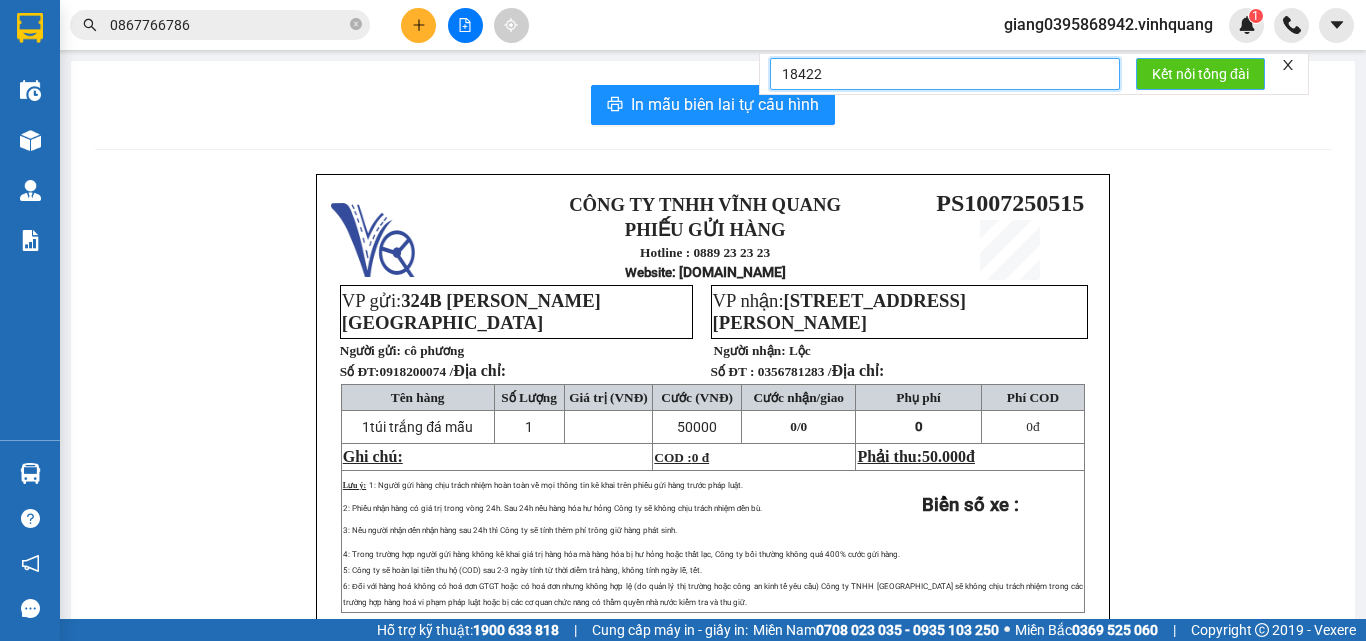 type on "18422" 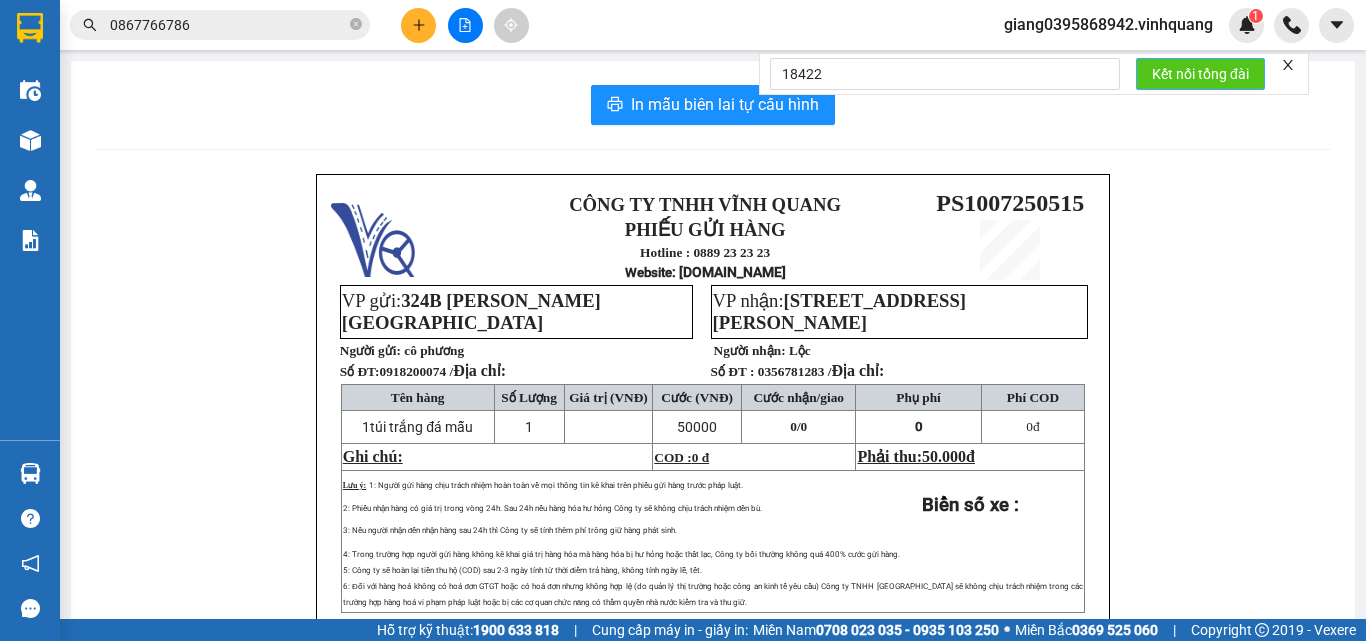 click on "Kết nối tổng đài" at bounding box center (1200, 74) 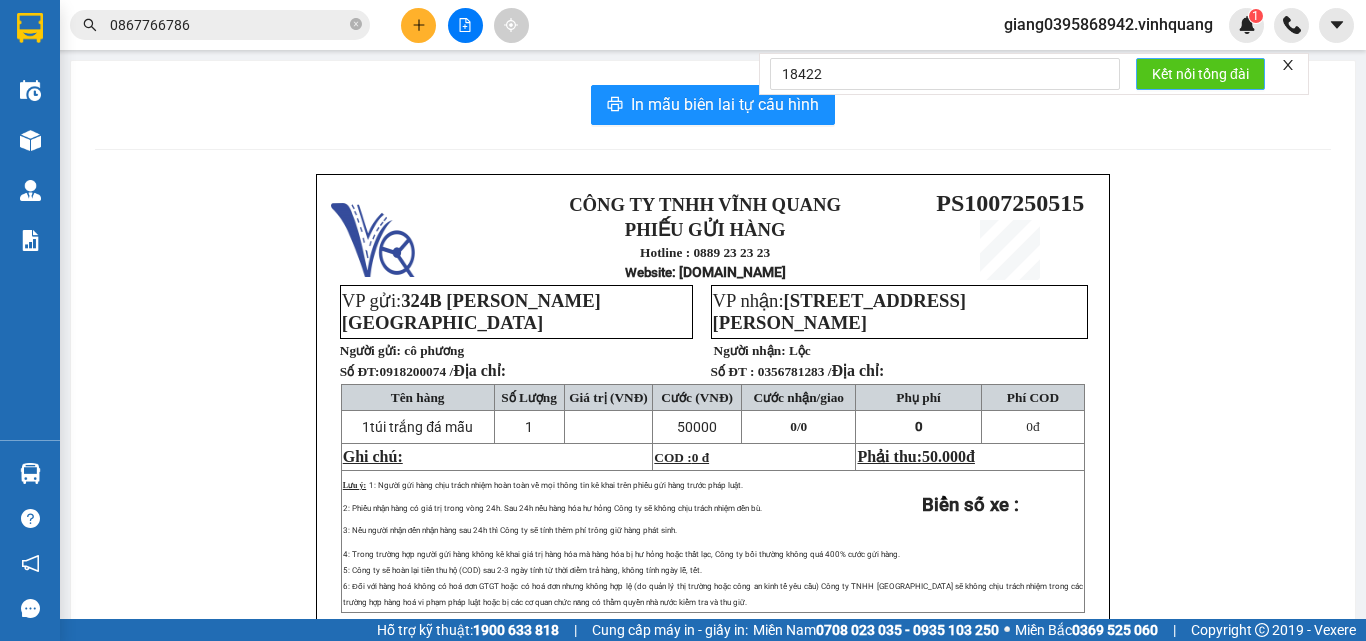 click on "Kết nối tổng đài" at bounding box center [1200, 74] 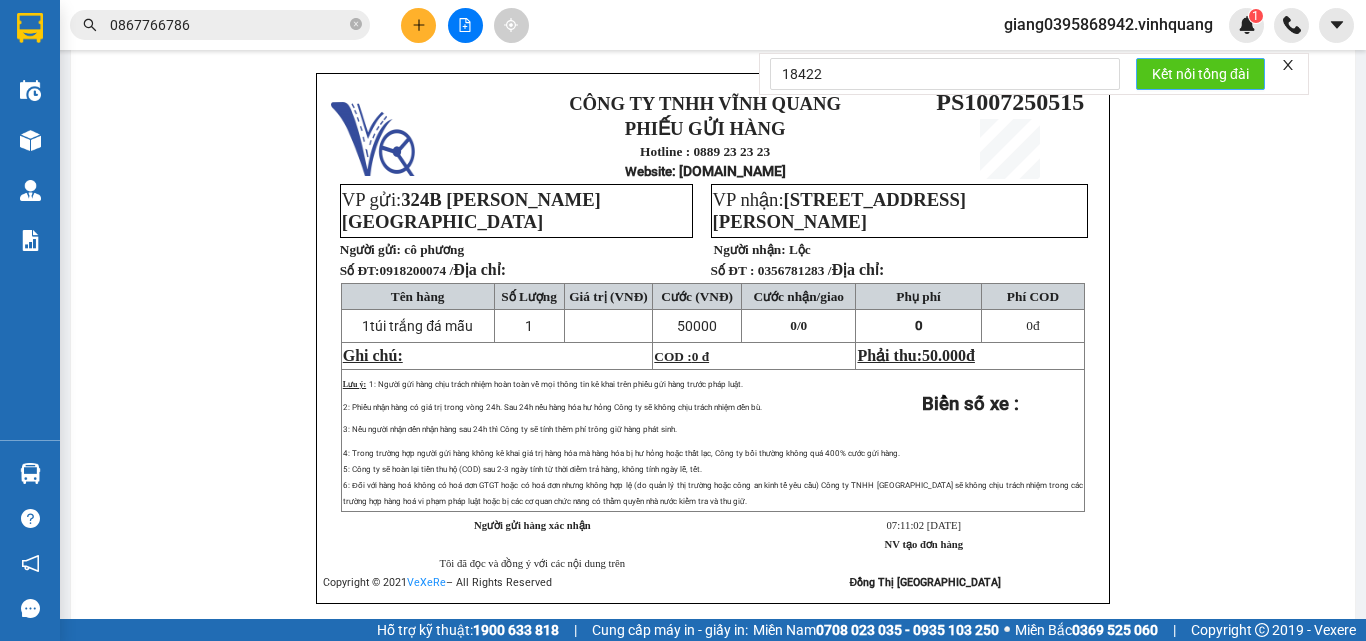 scroll, scrollTop: 99, scrollLeft: 0, axis: vertical 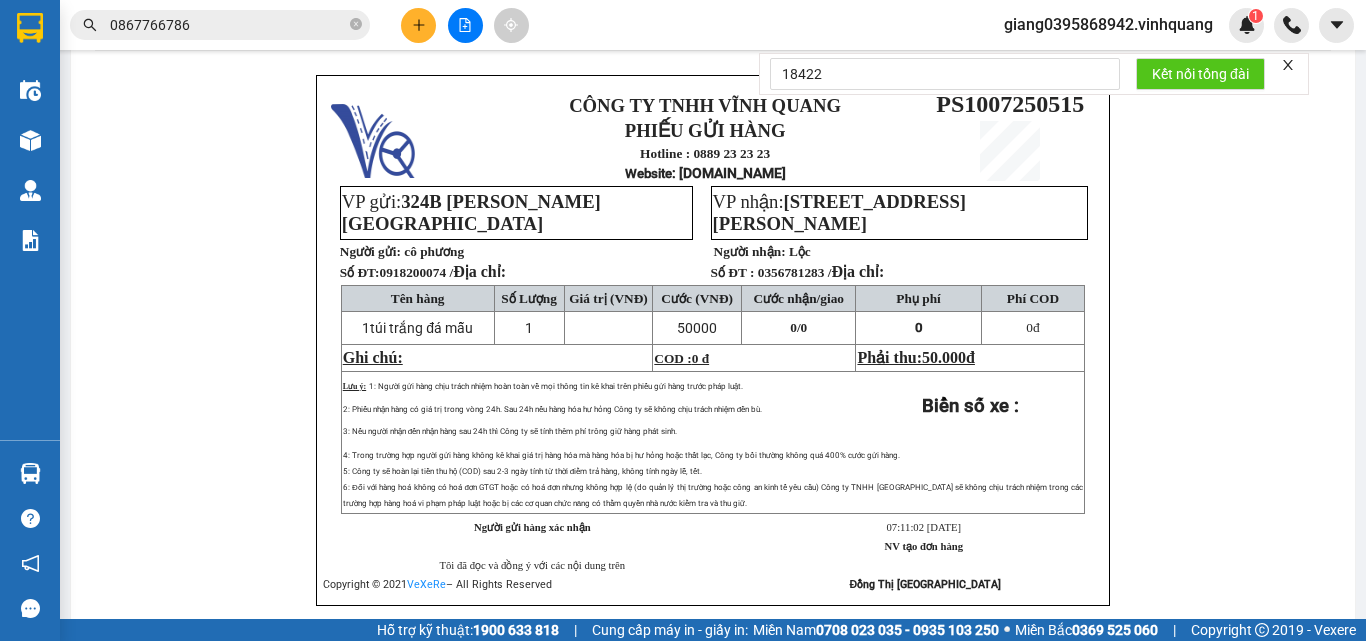 click 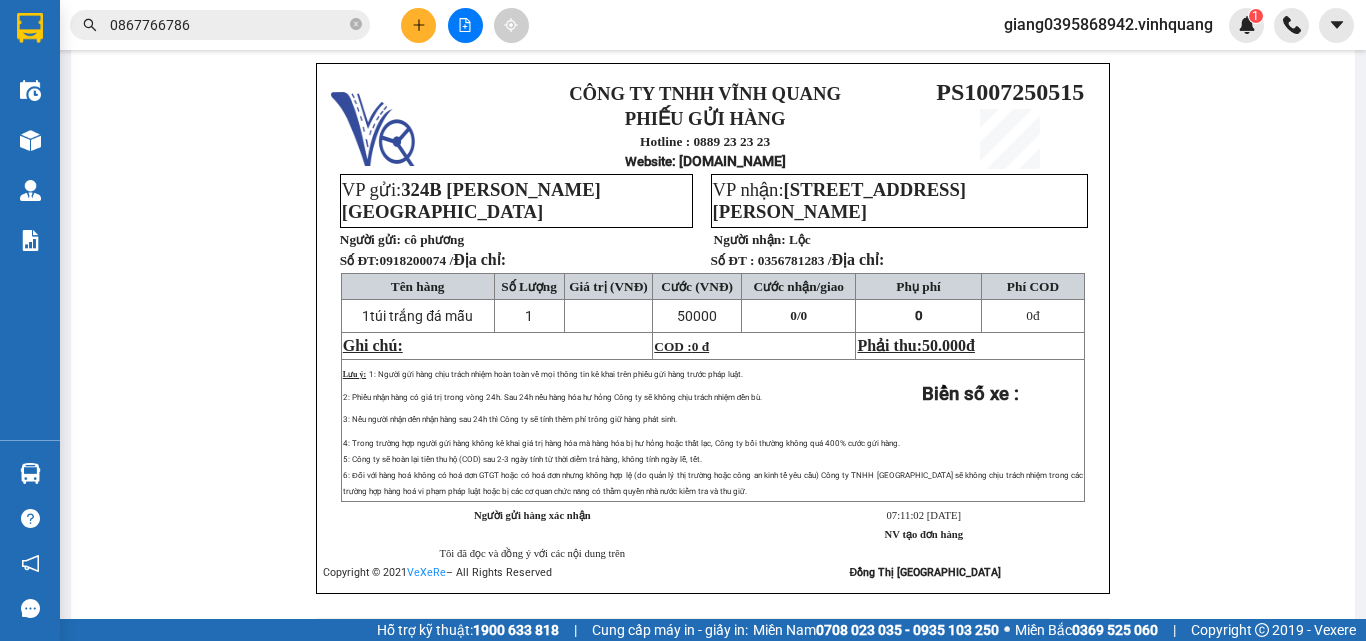 scroll, scrollTop: 111, scrollLeft: 0, axis: vertical 